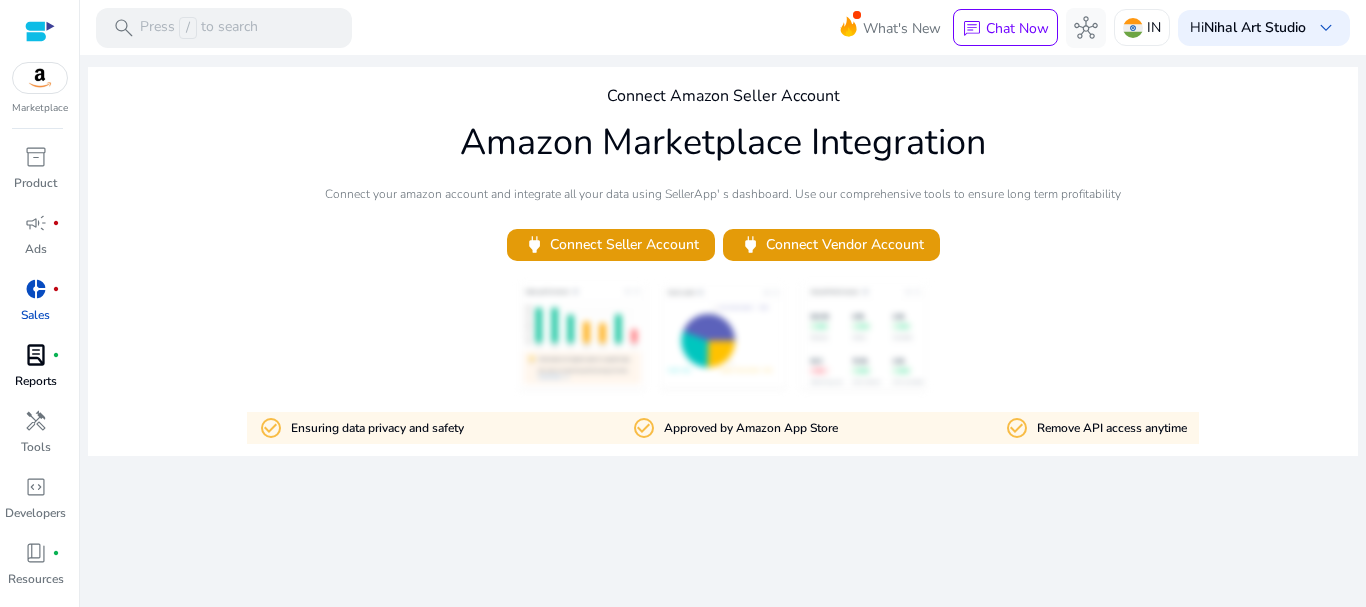 scroll, scrollTop: 0, scrollLeft: 0, axis: both 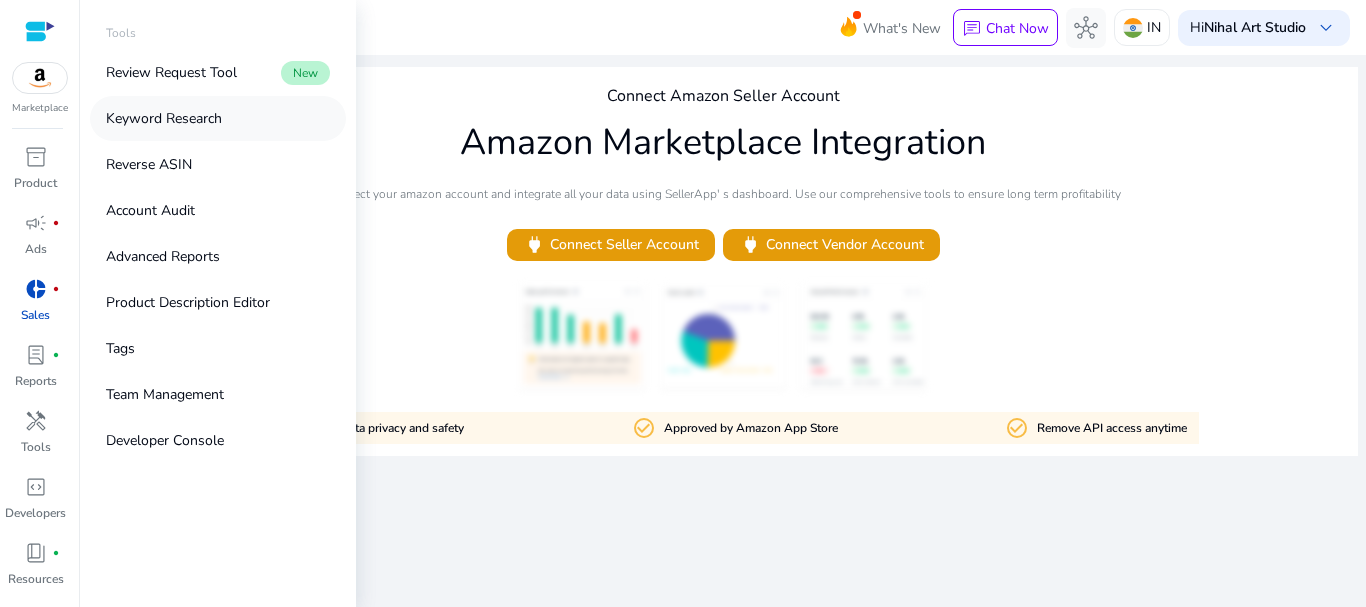 click on "Keyword Research" at bounding box center [164, 118] 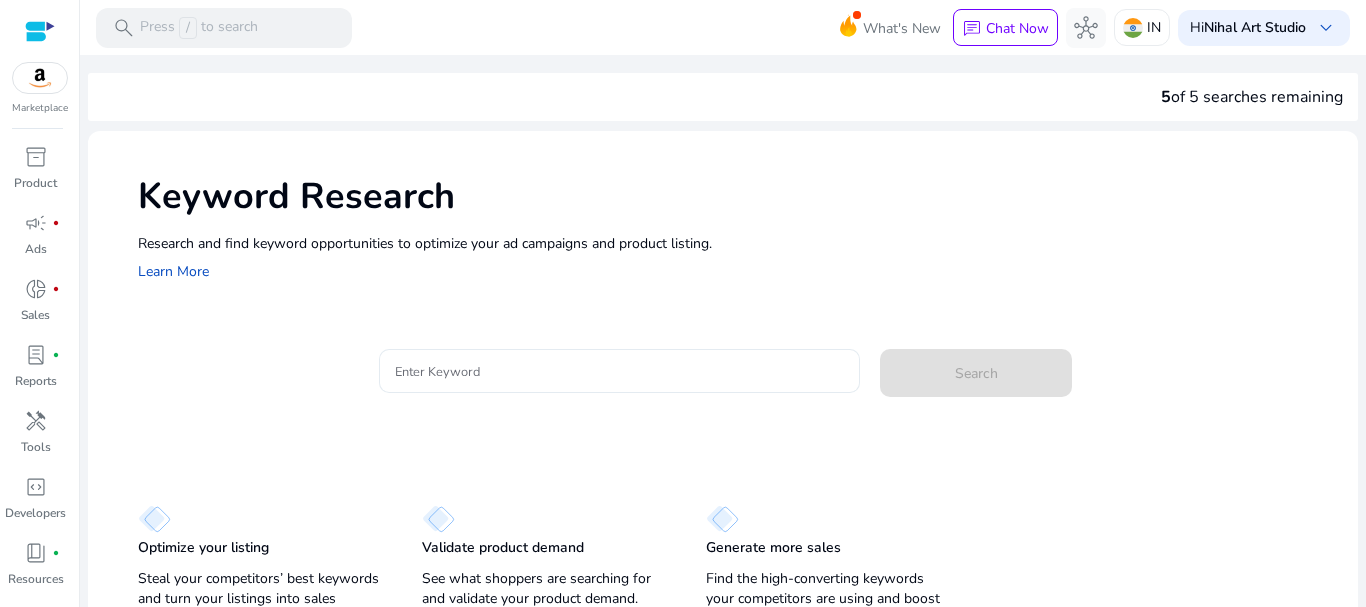 click on "Enter Keyword" at bounding box center [620, 371] 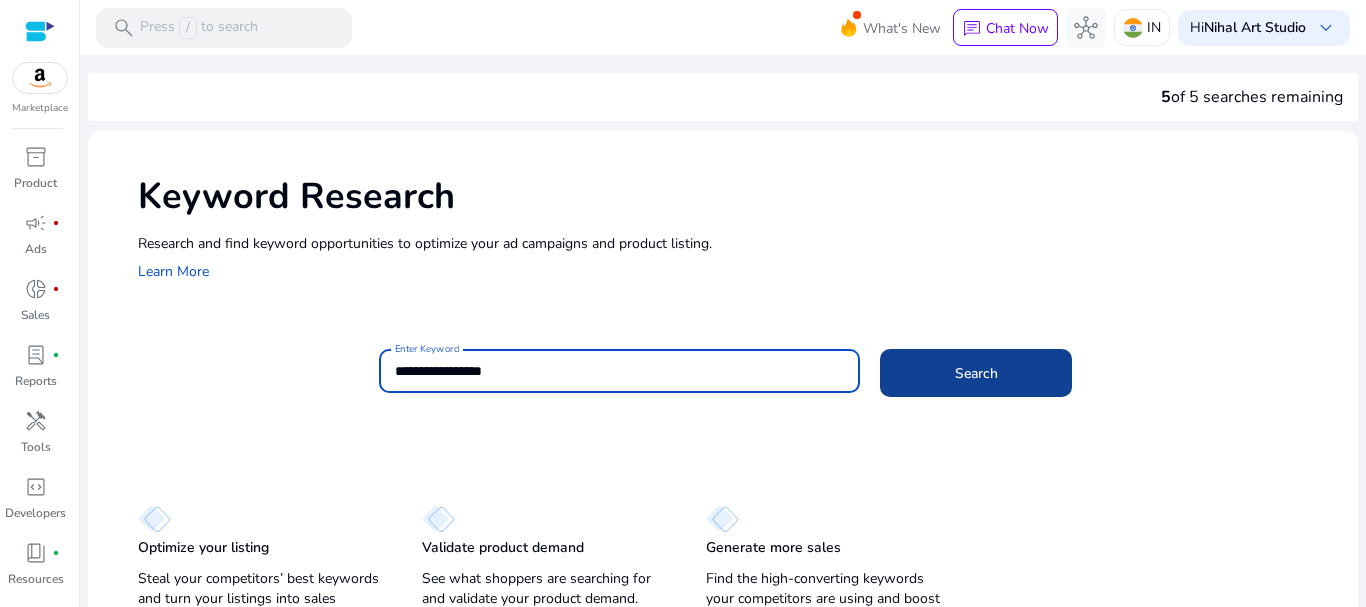 type on "**********" 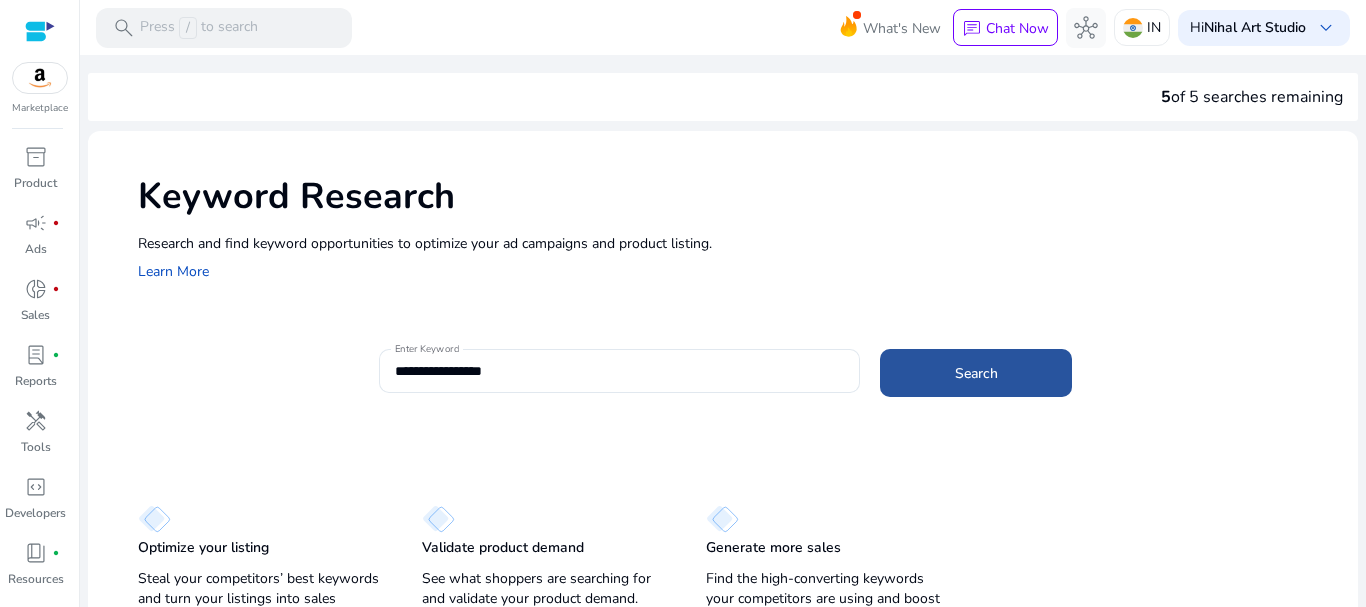 click 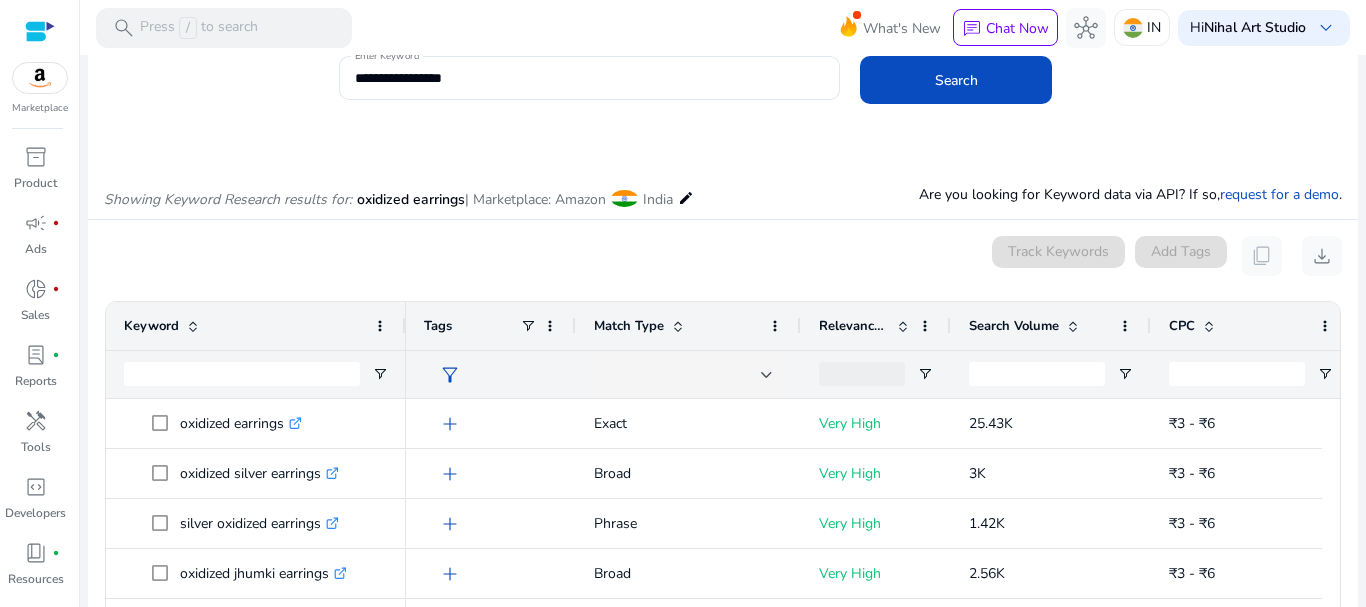 scroll, scrollTop: 238, scrollLeft: 0, axis: vertical 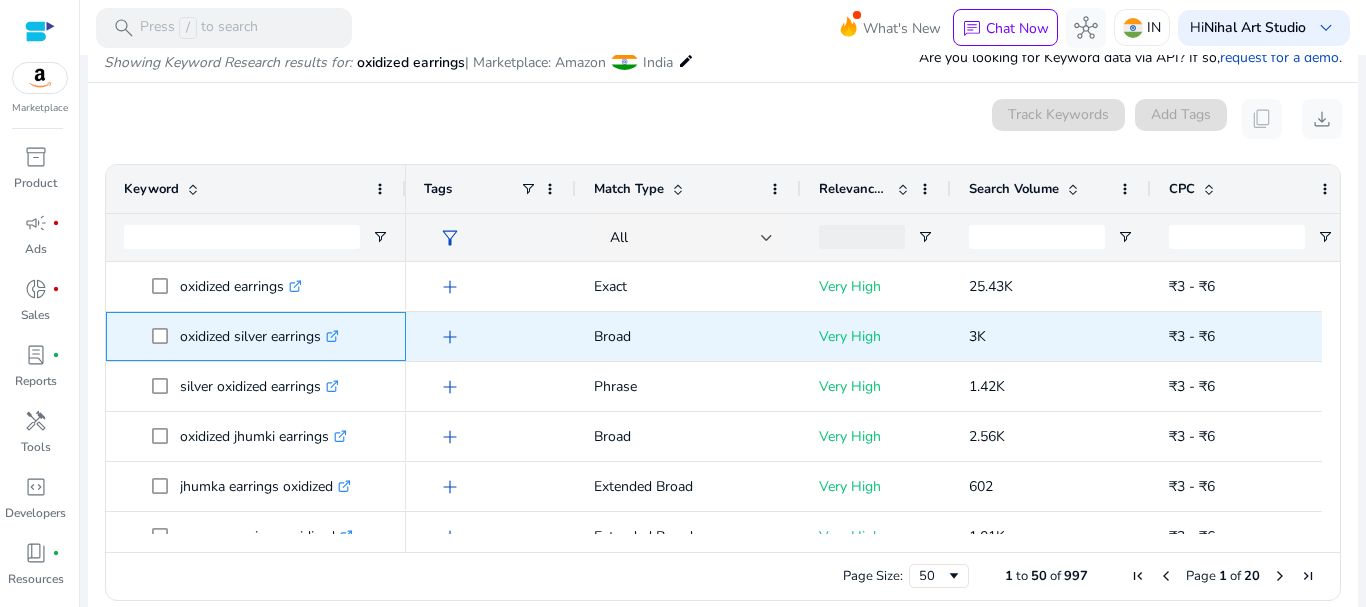 click on ".st0{fill:#2c8af8}" 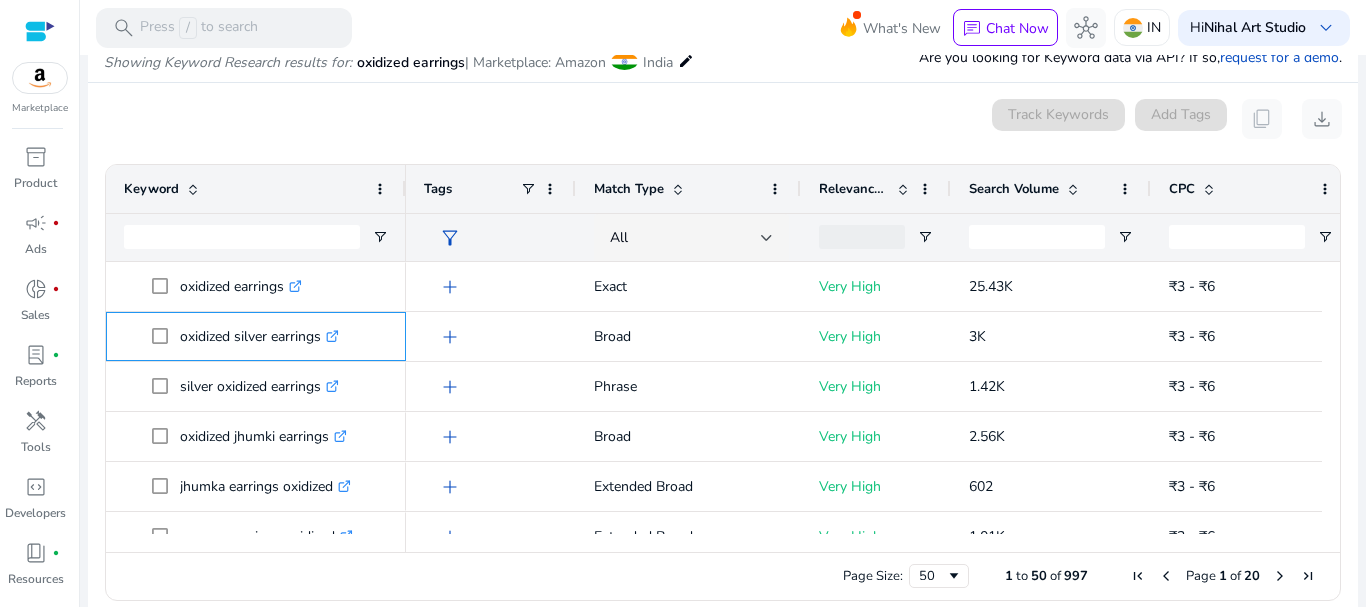 scroll, scrollTop: 147, scrollLeft: 0, axis: vertical 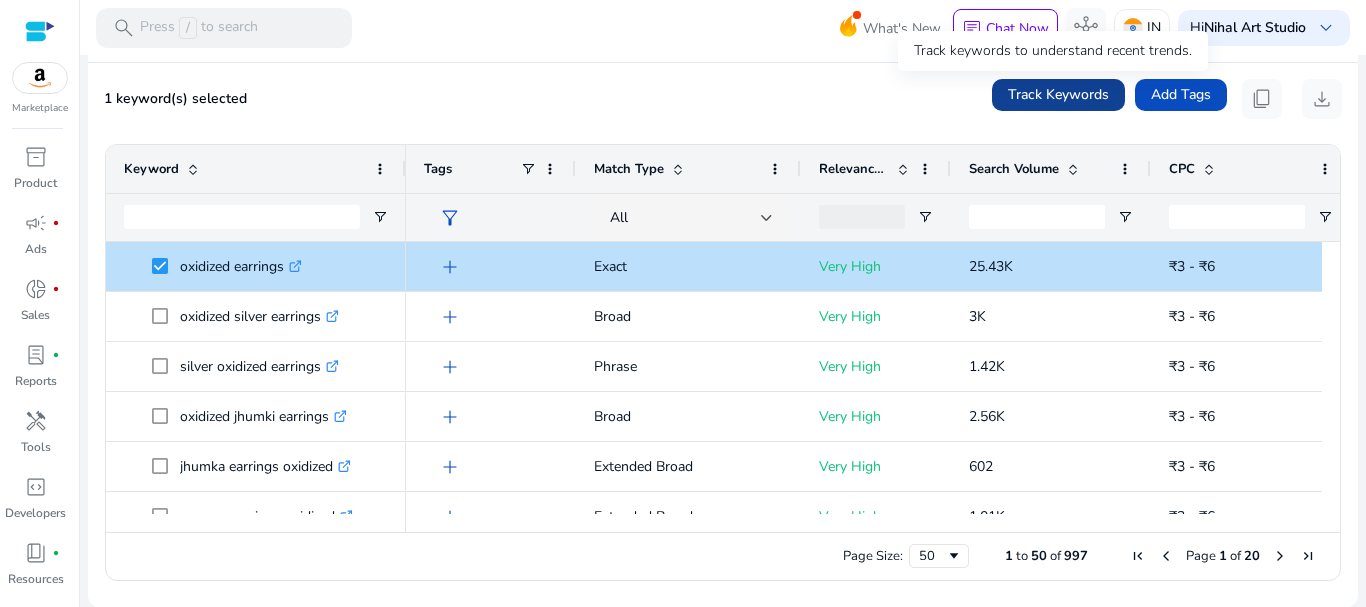 click on "Track Keywords" at bounding box center [1058, 94] 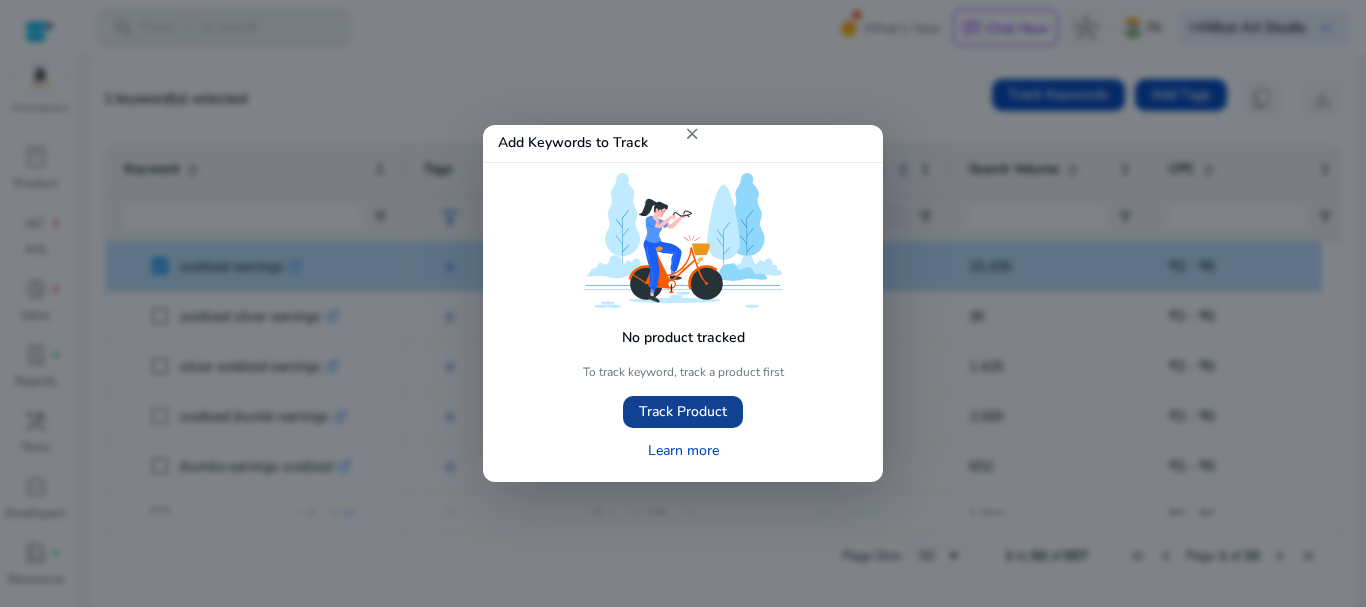 click on "Track Product" at bounding box center (683, 411) 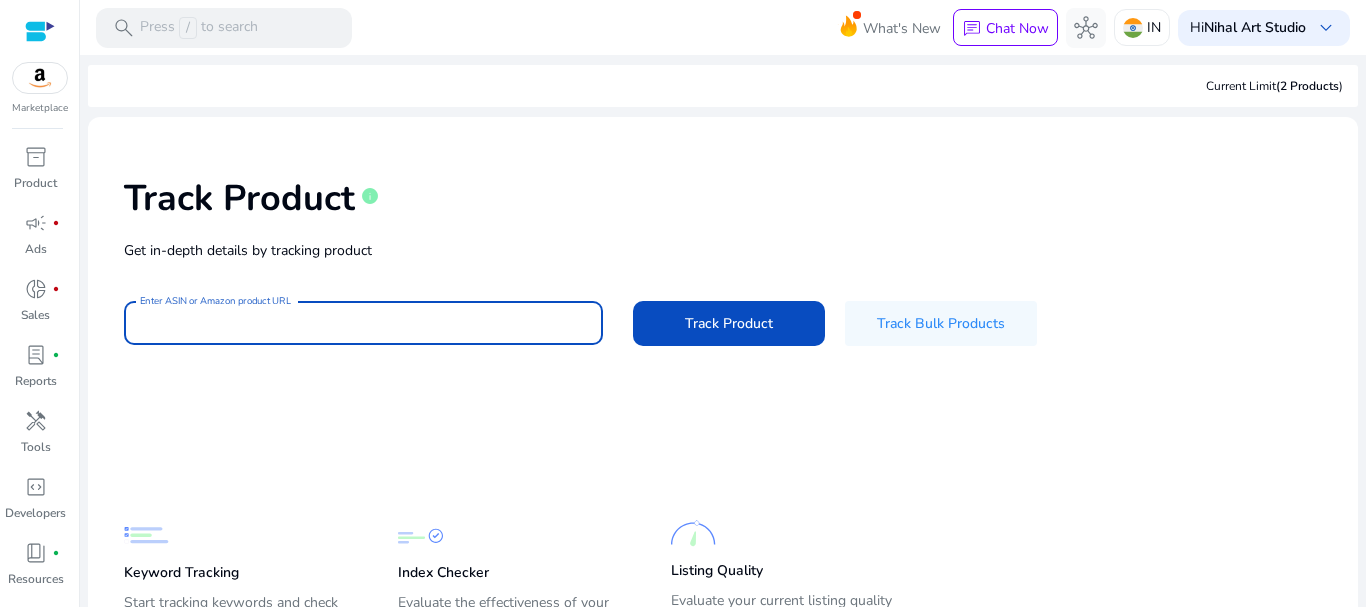 paste on "**********" 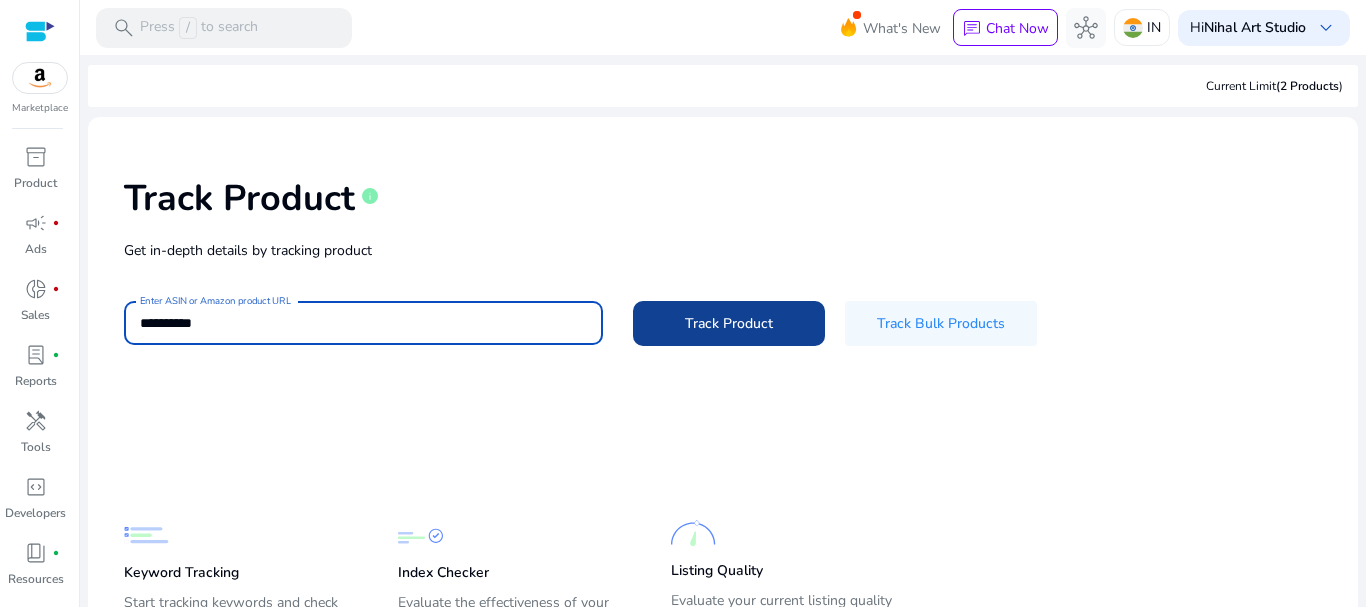 type on "**********" 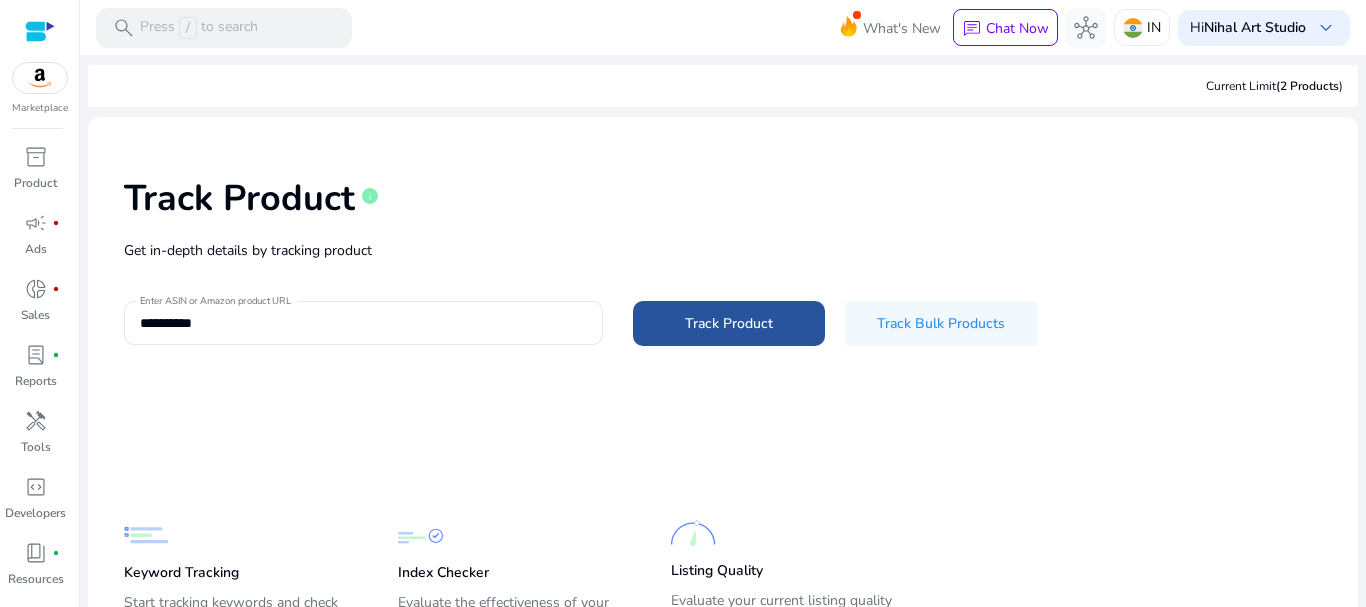 click 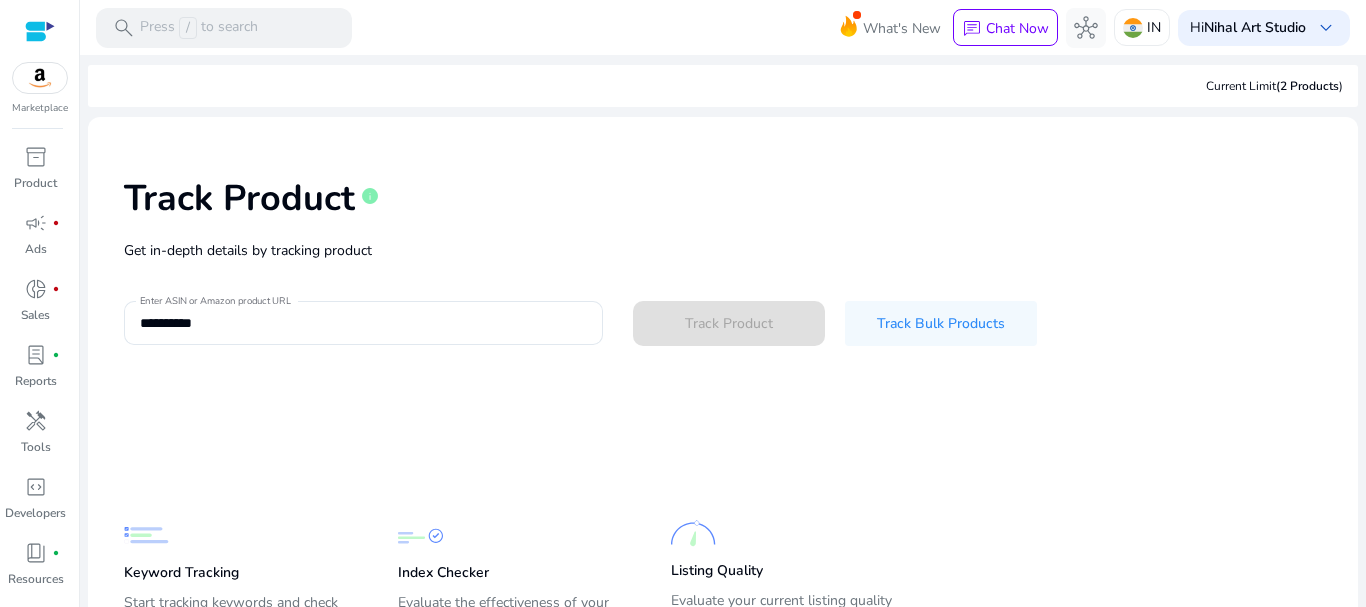 type 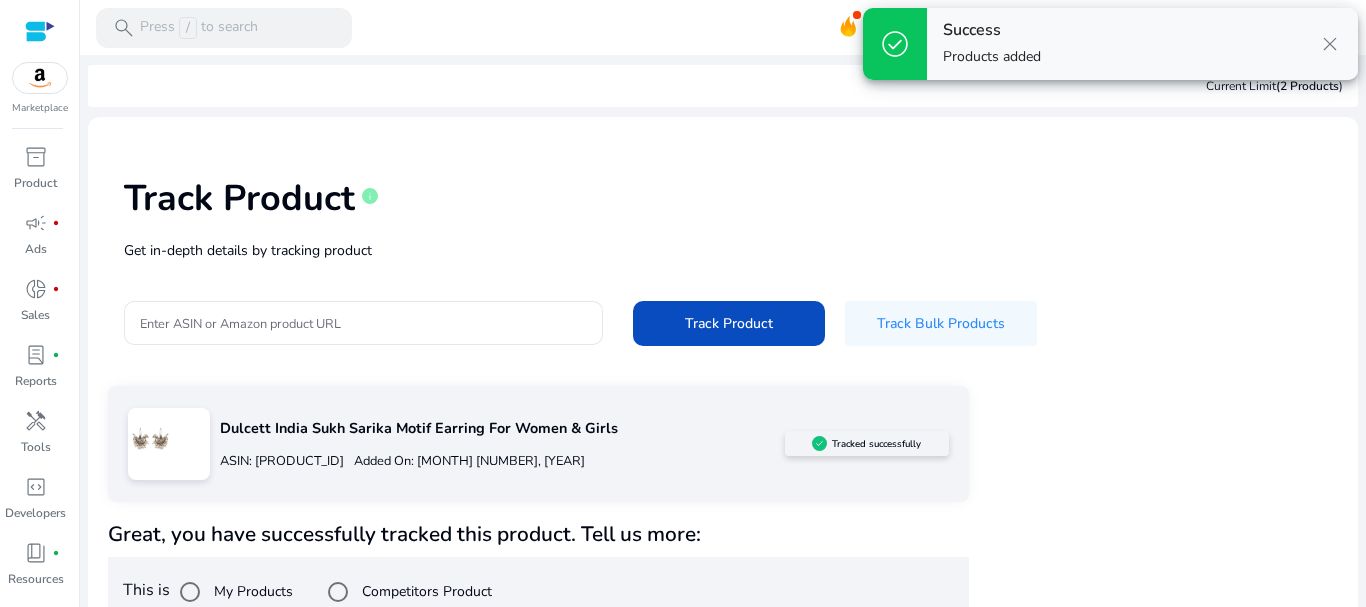 scroll, scrollTop: 35, scrollLeft: 0, axis: vertical 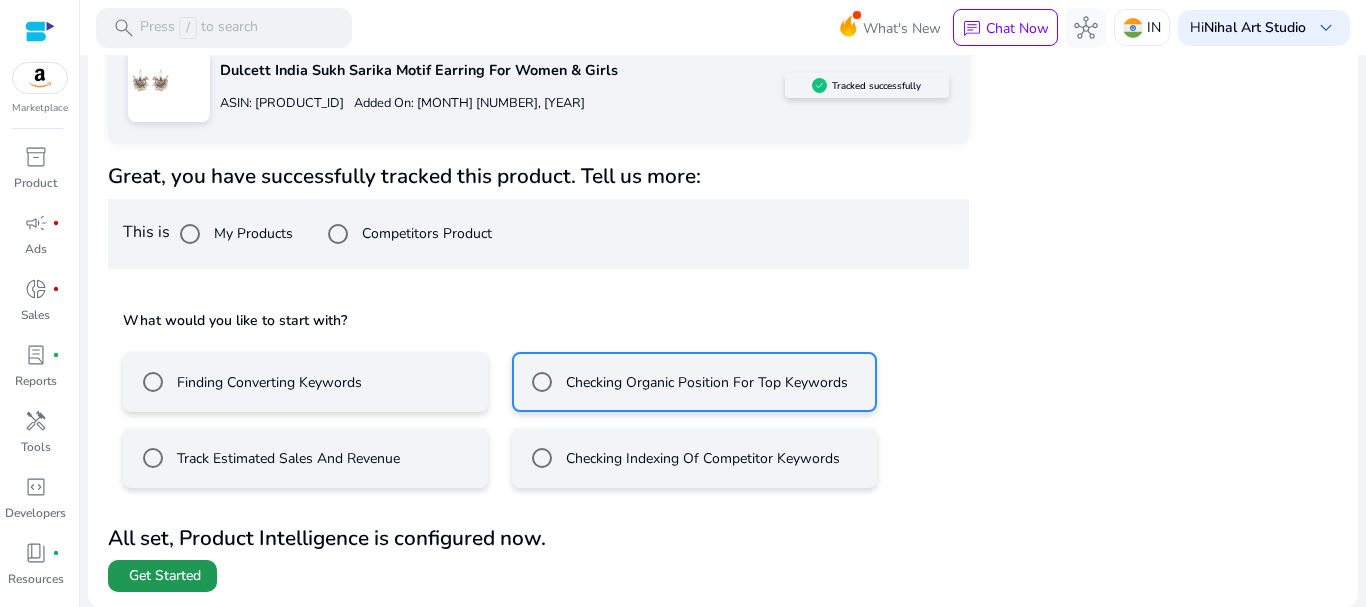click on "Get Started" at bounding box center [165, 576] 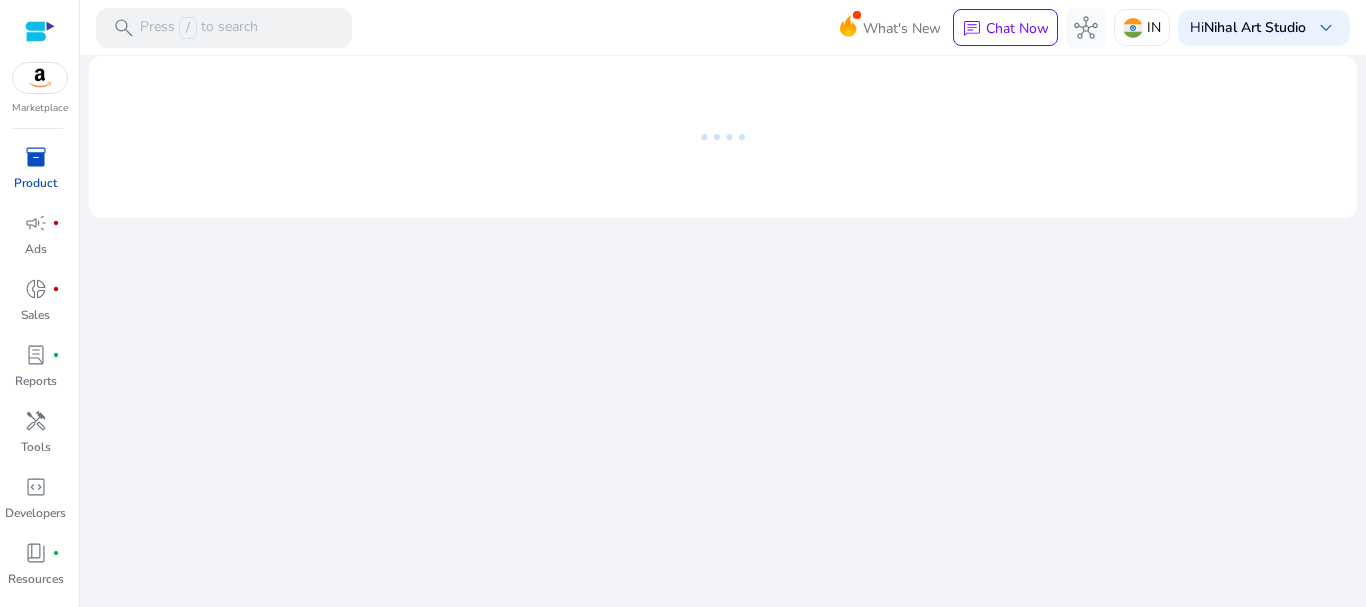 scroll, scrollTop: 0, scrollLeft: 0, axis: both 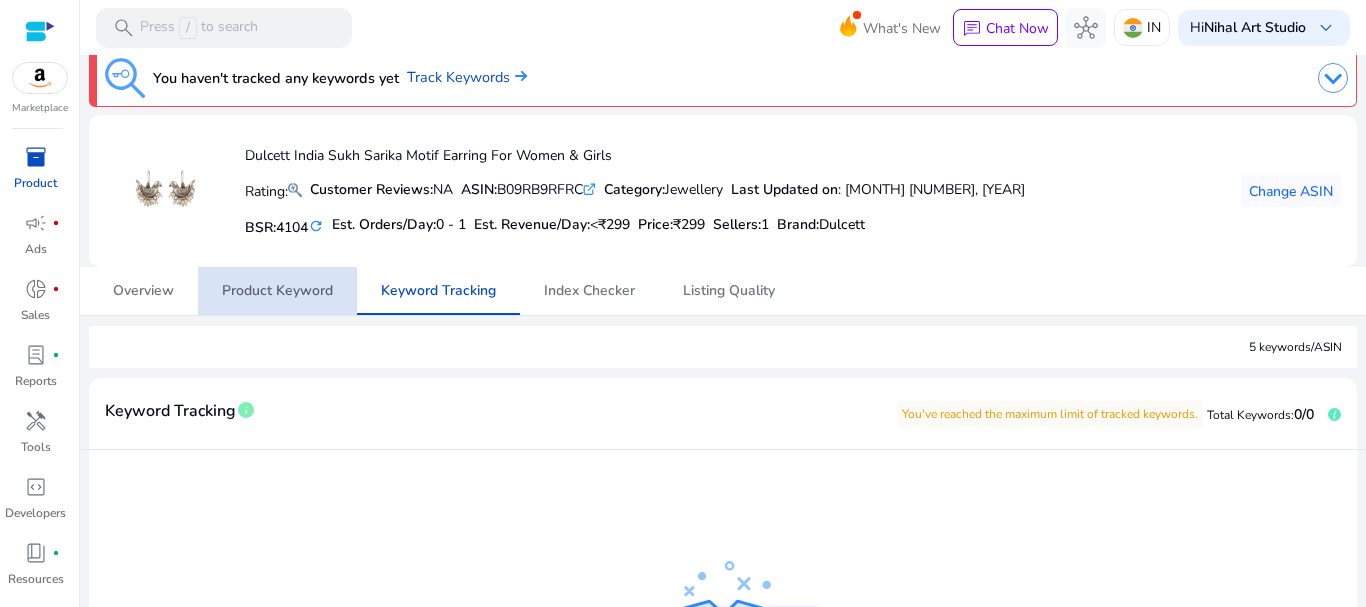 click on "Product Keyword" at bounding box center (277, 291) 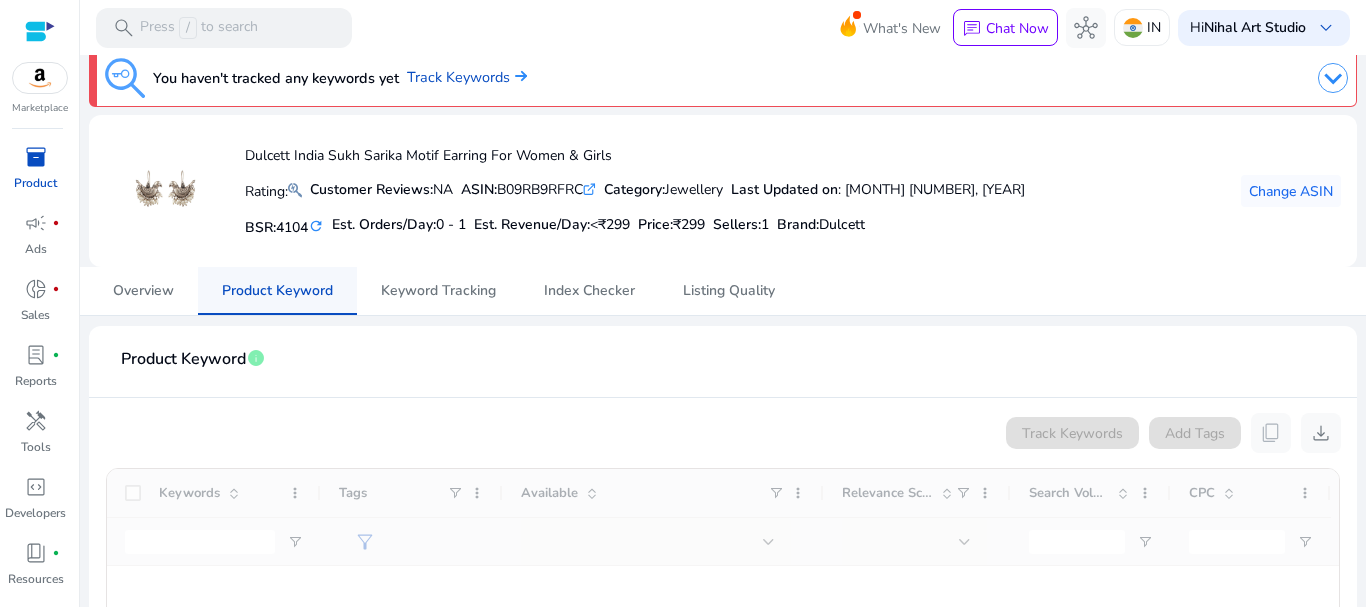 scroll, scrollTop: 0, scrollLeft: 0, axis: both 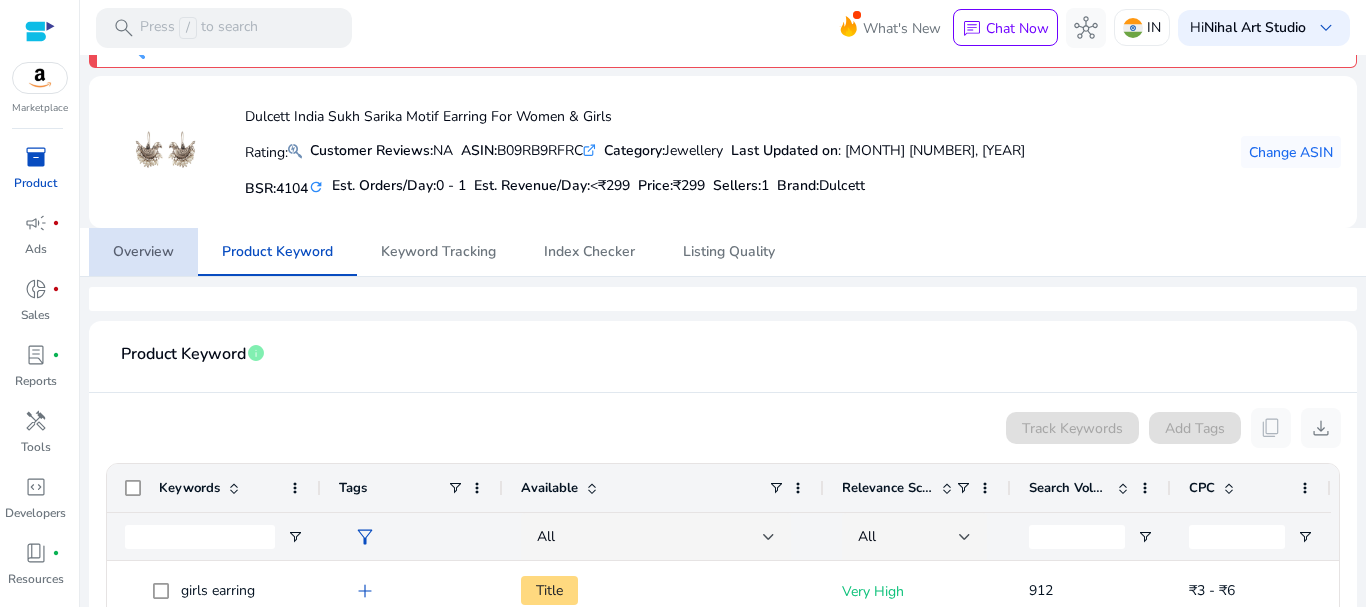 click on "Overview" at bounding box center [143, 252] 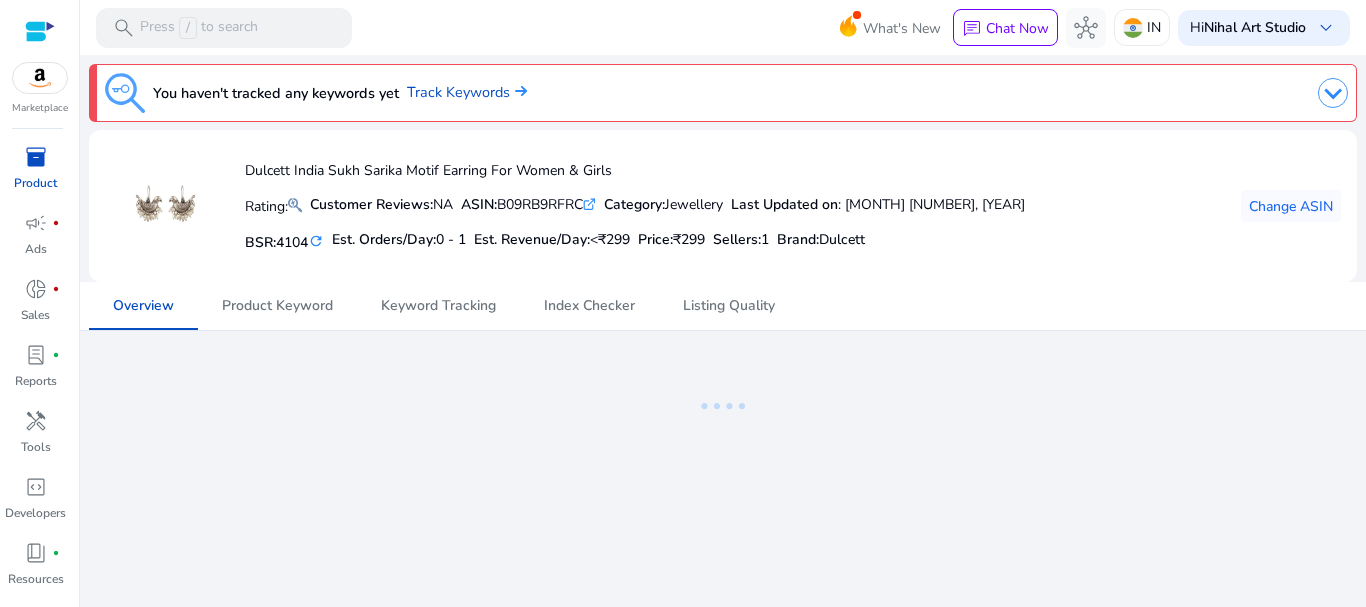 scroll, scrollTop: 0, scrollLeft: 0, axis: both 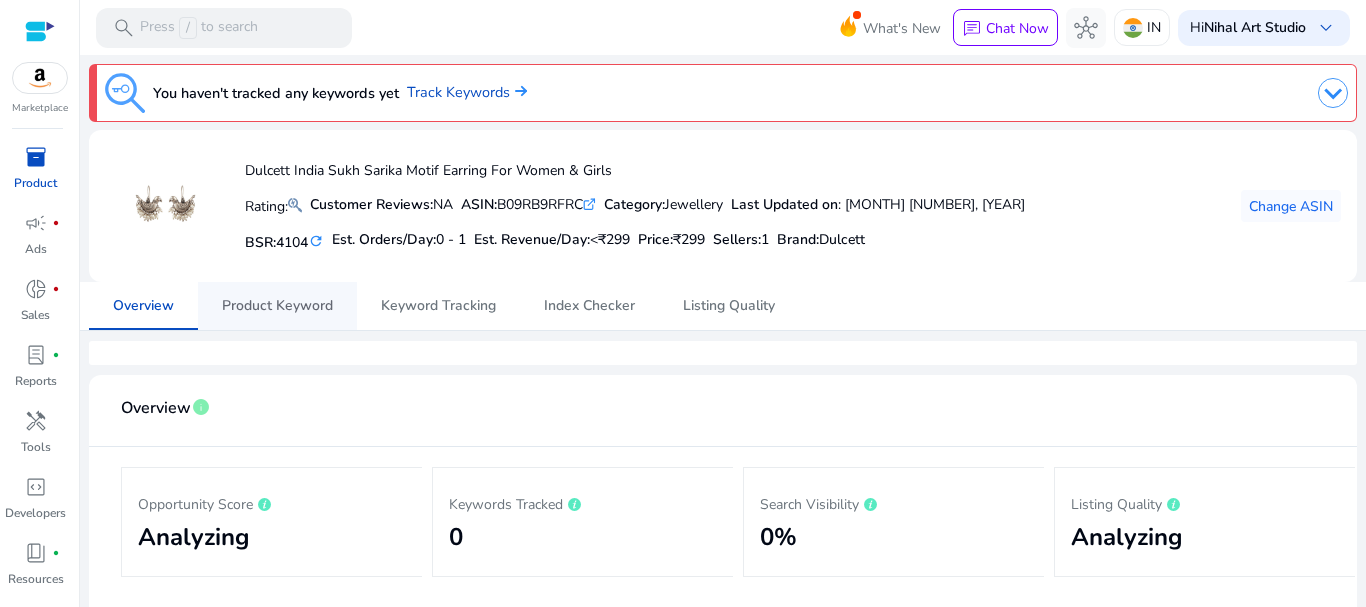 click on "Product Keyword" at bounding box center (277, 306) 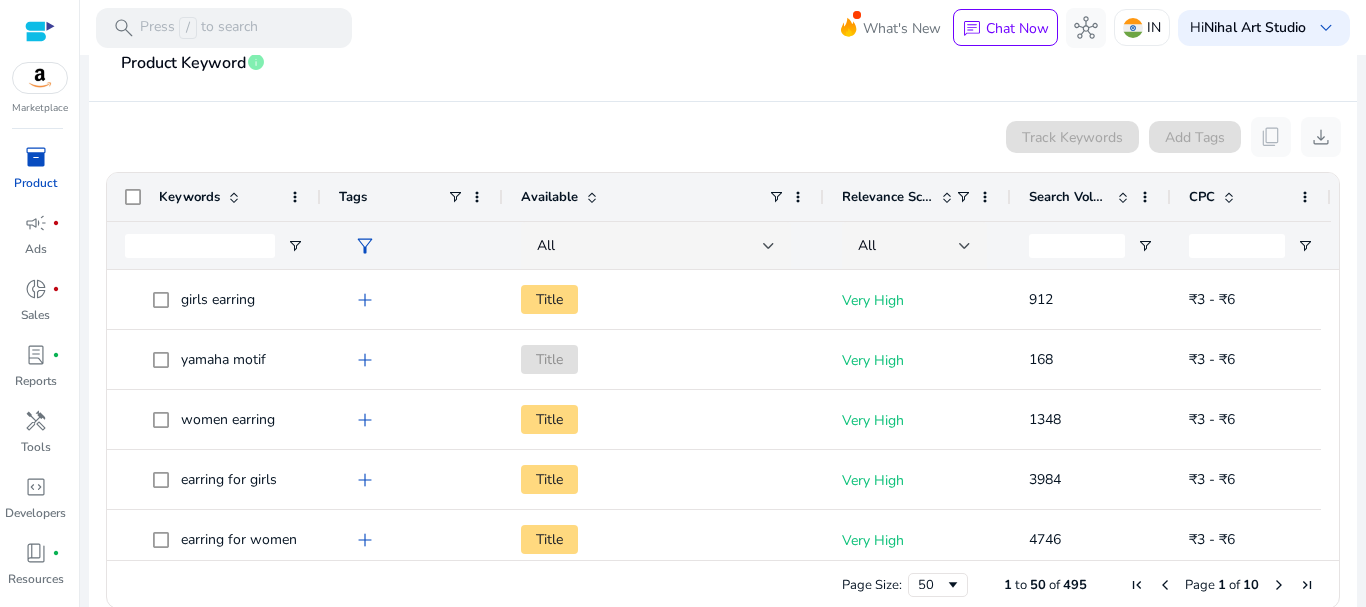 scroll, scrollTop: 374, scrollLeft: 0, axis: vertical 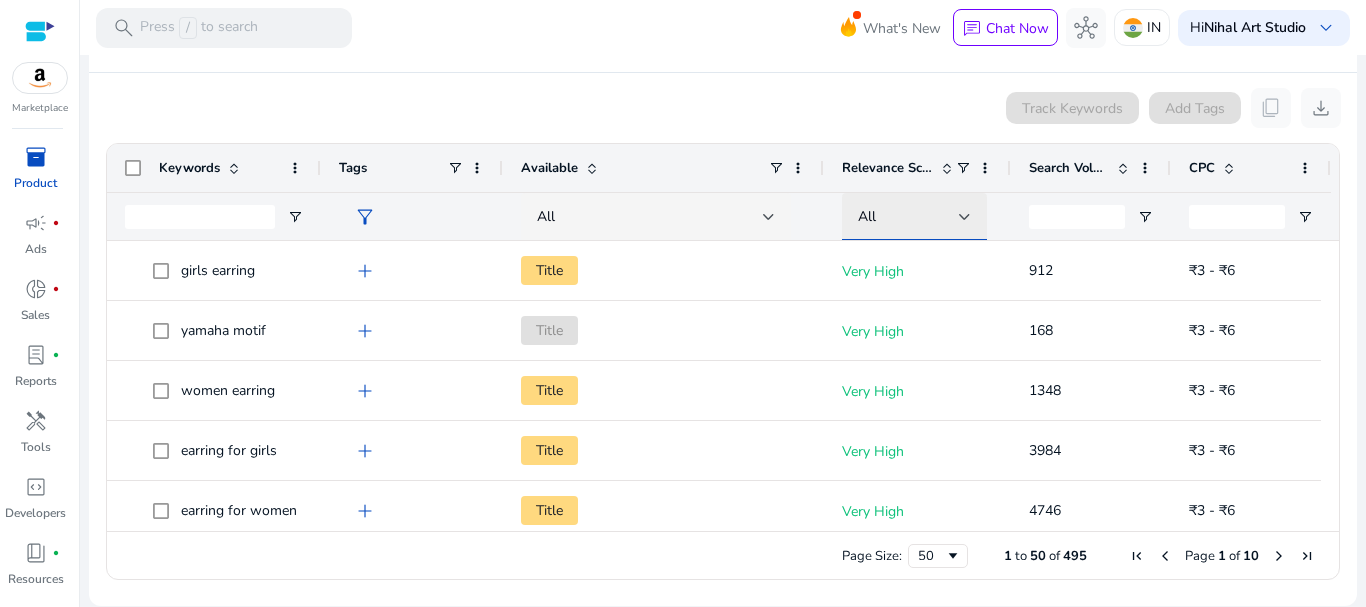 click on "All" at bounding box center [867, 216] 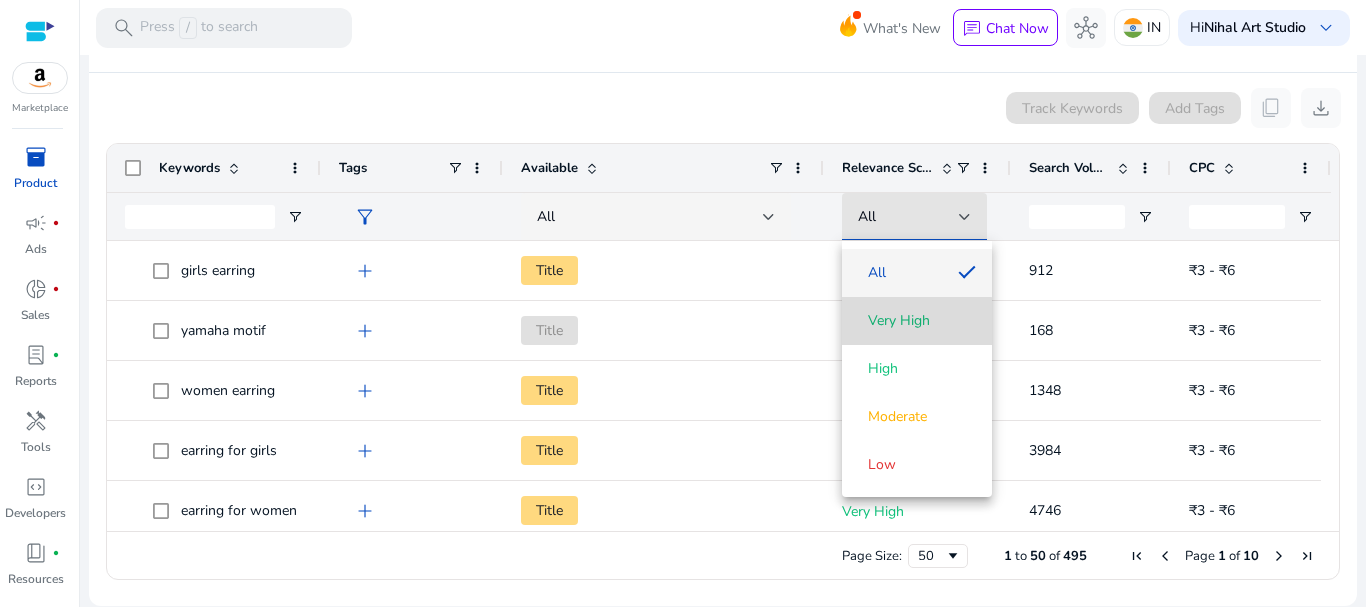 click on "Very High" at bounding box center [899, 321] 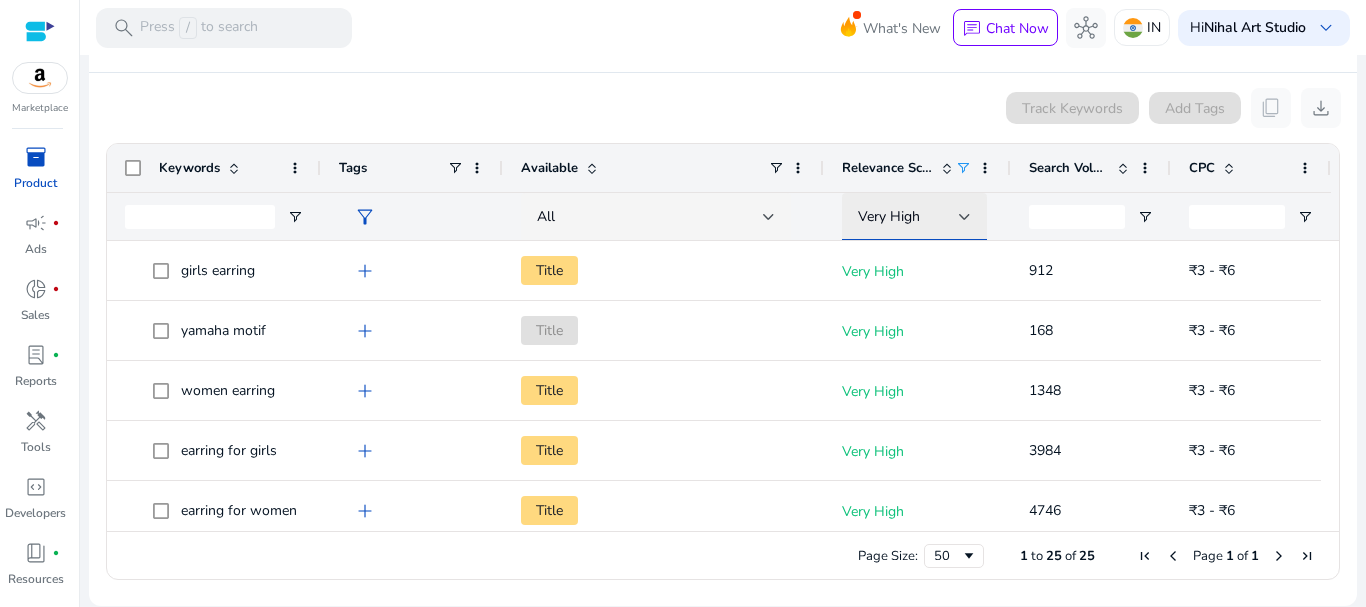 click on "Very High" at bounding box center (908, 217) 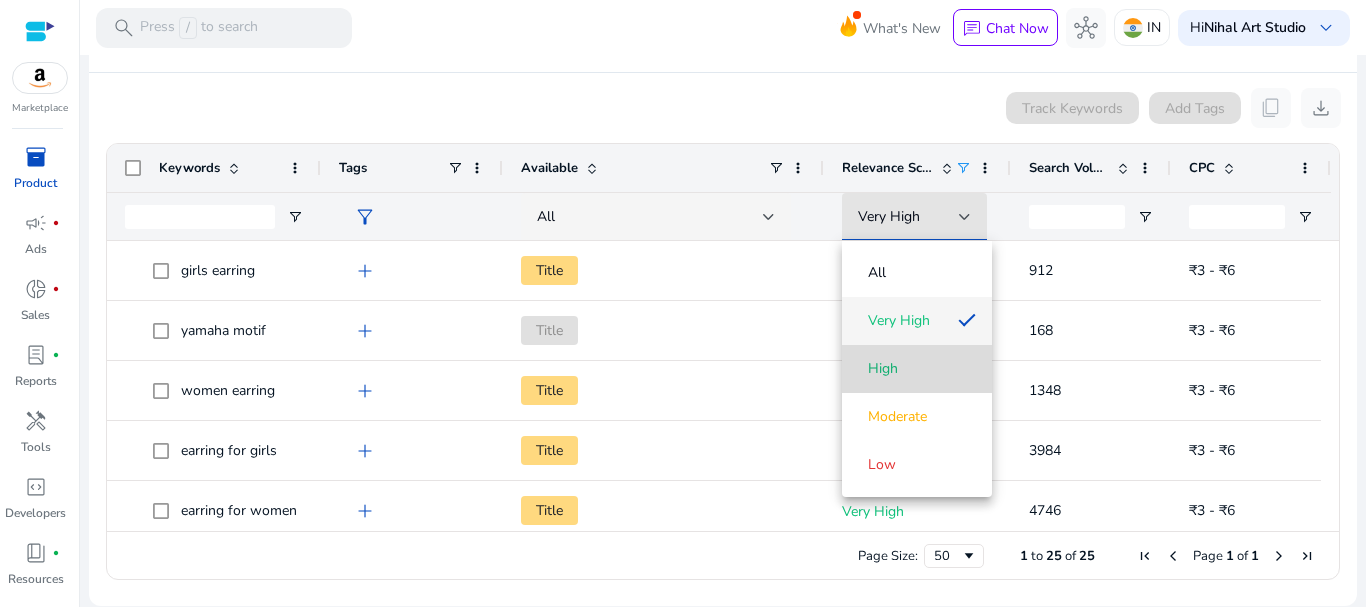 click on "High" at bounding box center (917, 369) 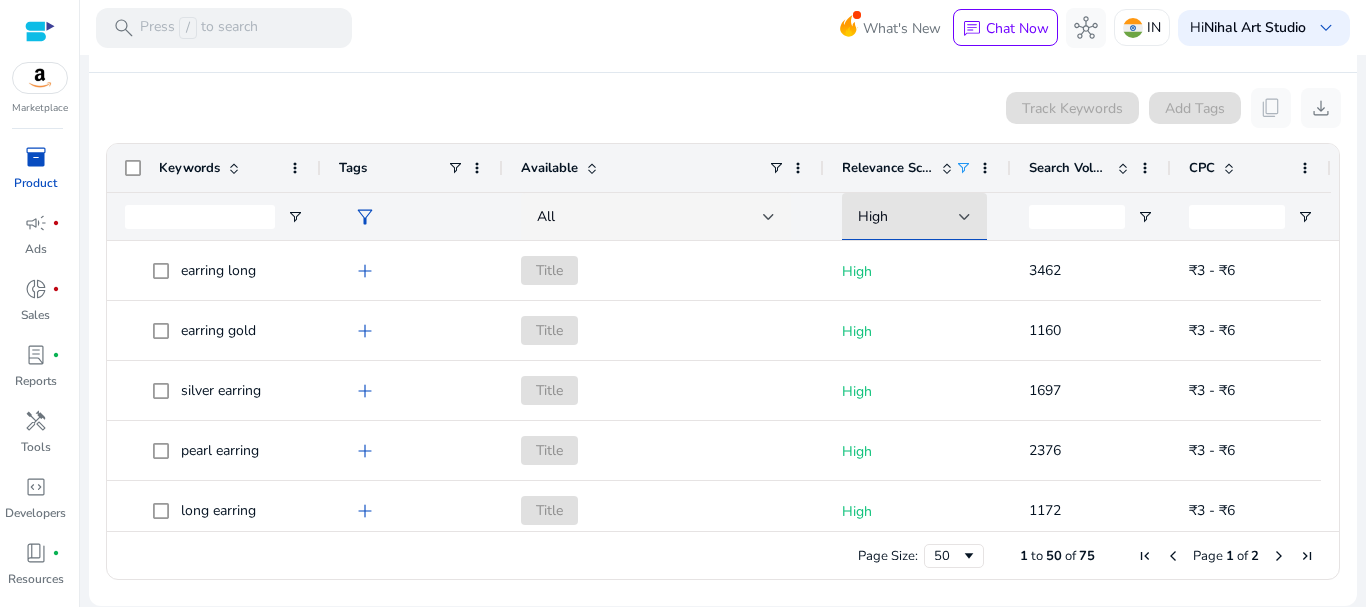 scroll, scrollTop: 724, scrollLeft: 0, axis: vertical 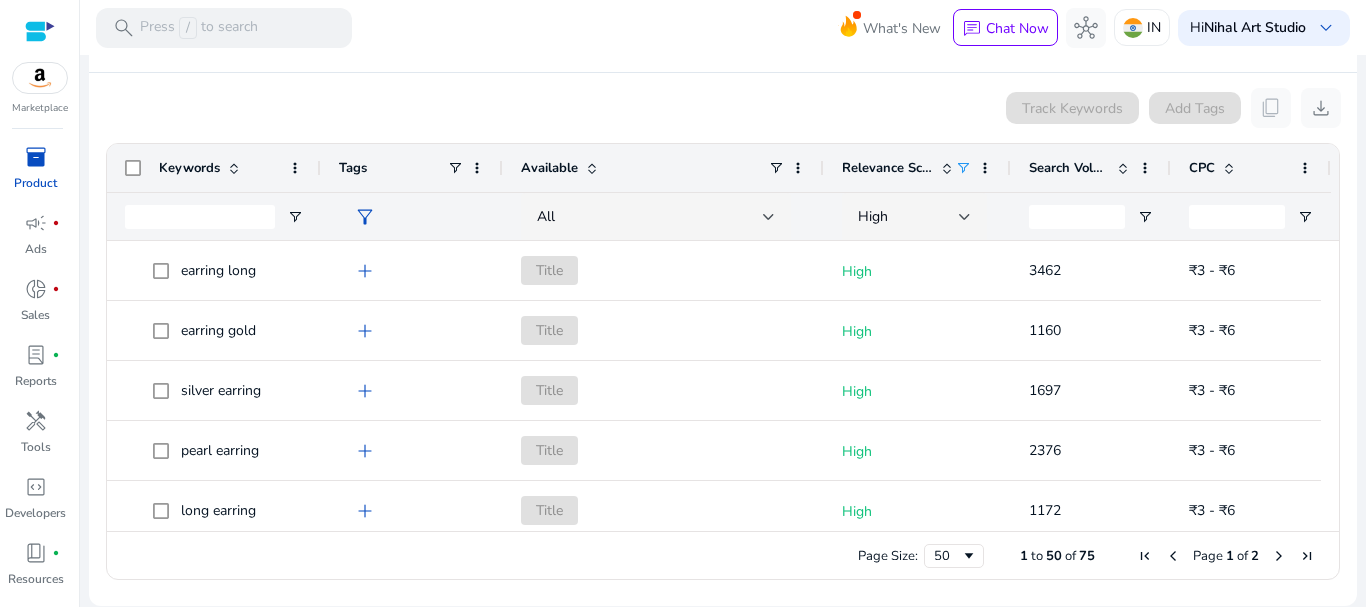 drag, startPoint x: 1331, startPoint y: 251, endPoint x: 1341, endPoint y: 512, distance: 261.1915 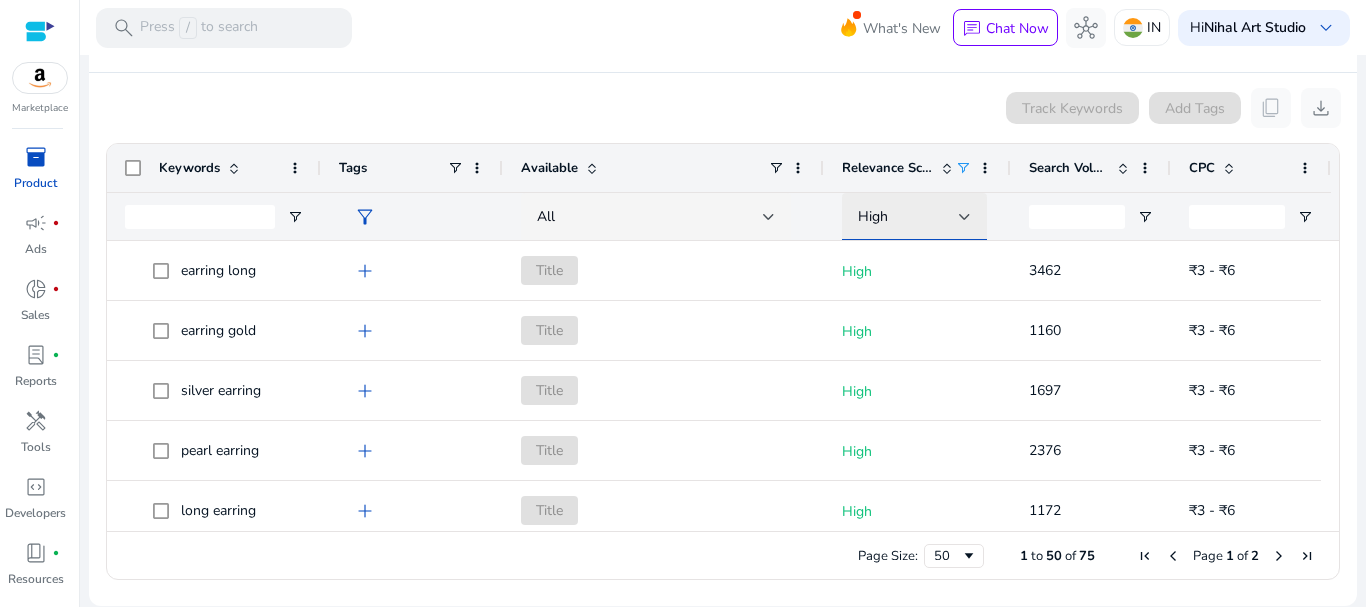 click on "High" at bounding box center (908, 217) 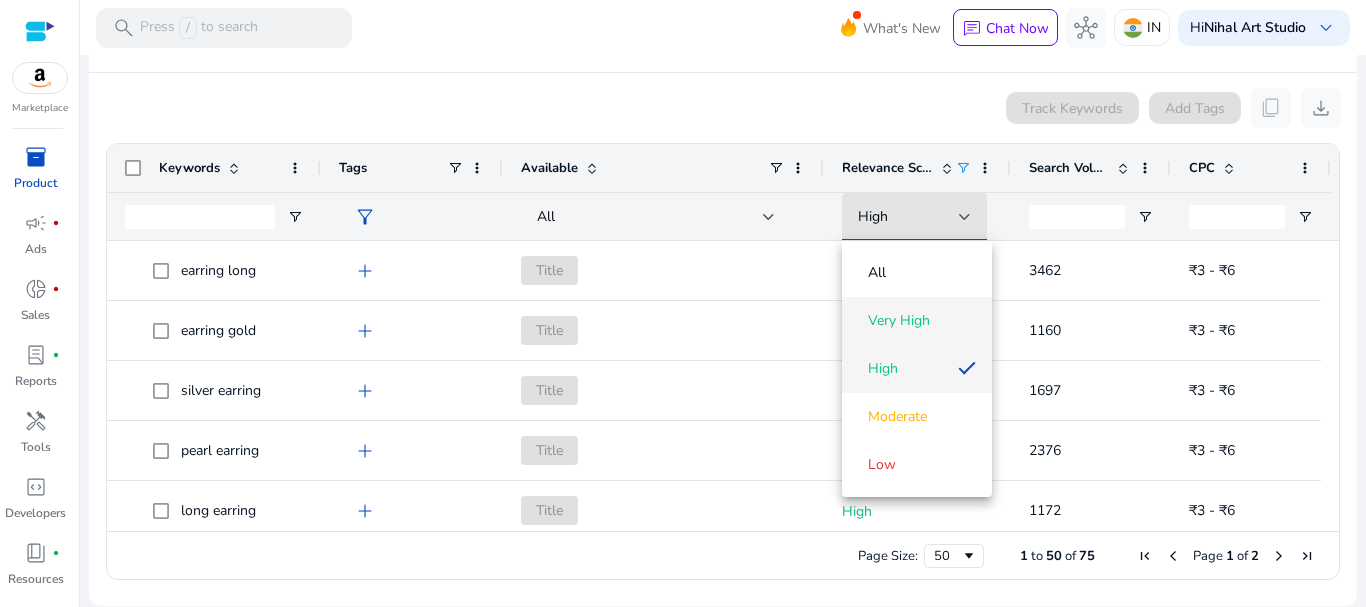 click on "Very High" at bounding box center [899, 321] 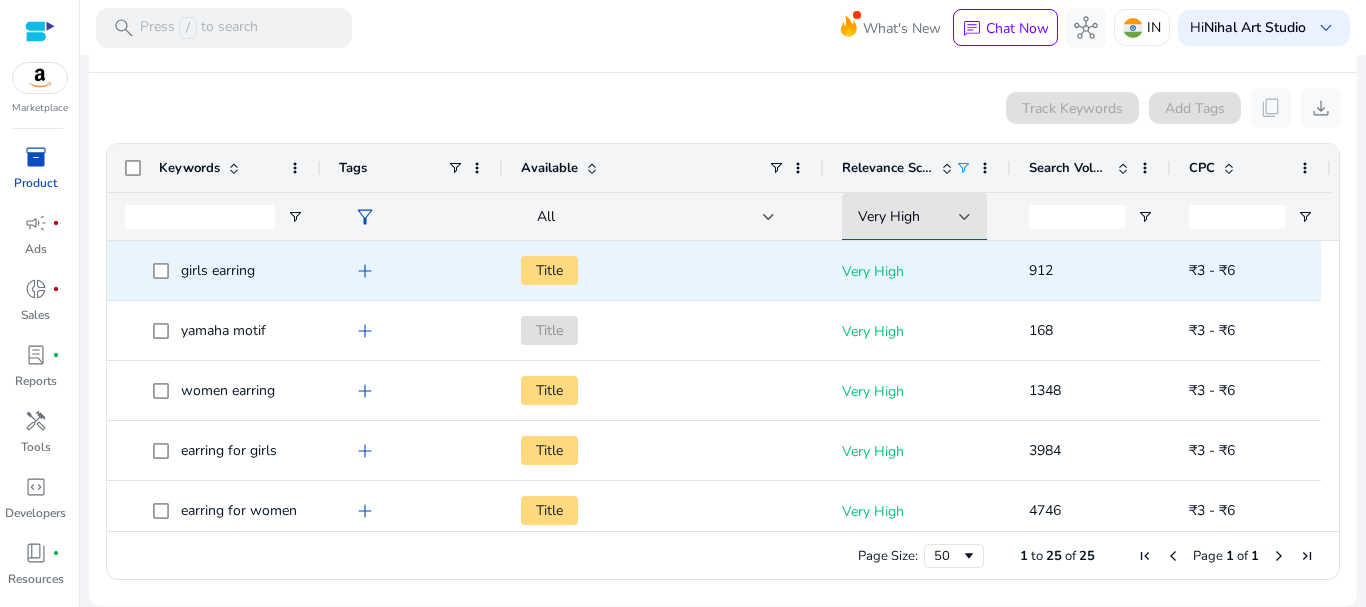 click on "Title" 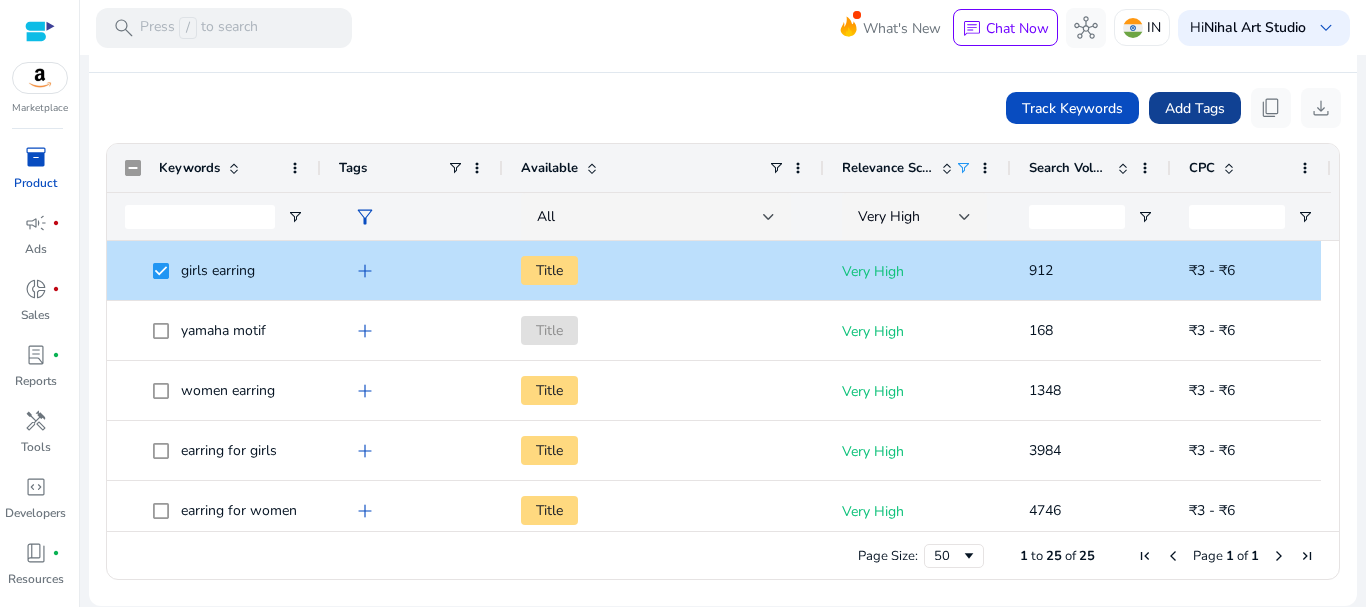 click on "Add Tags" 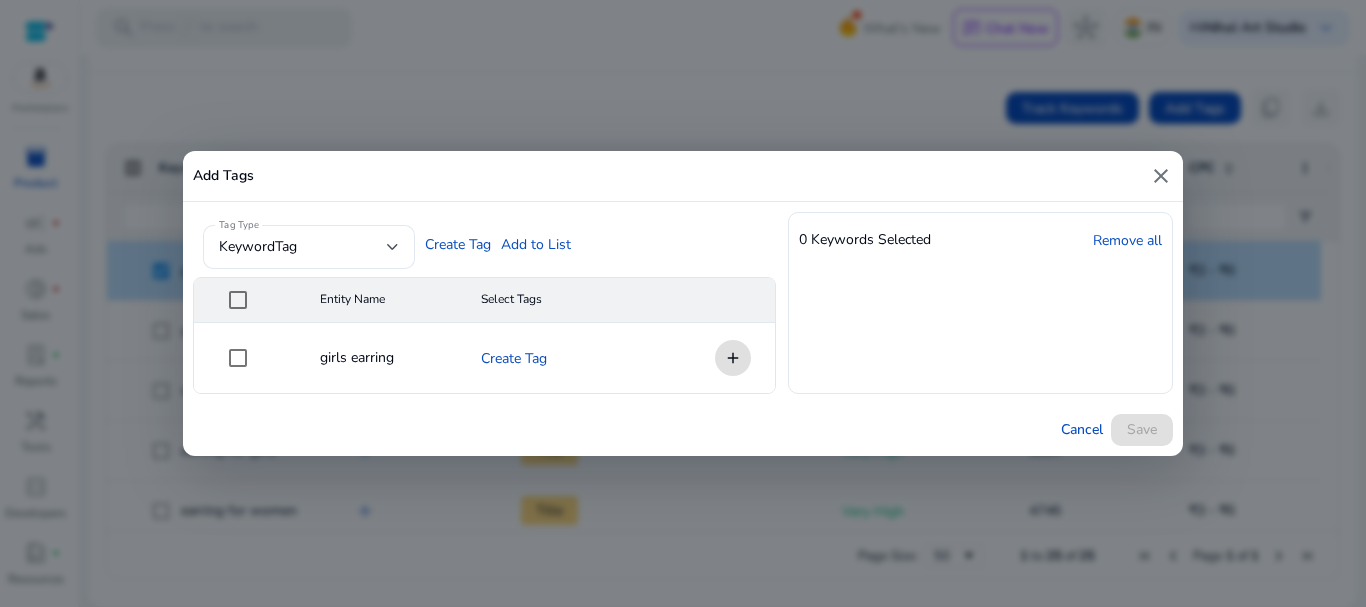 click on "add" 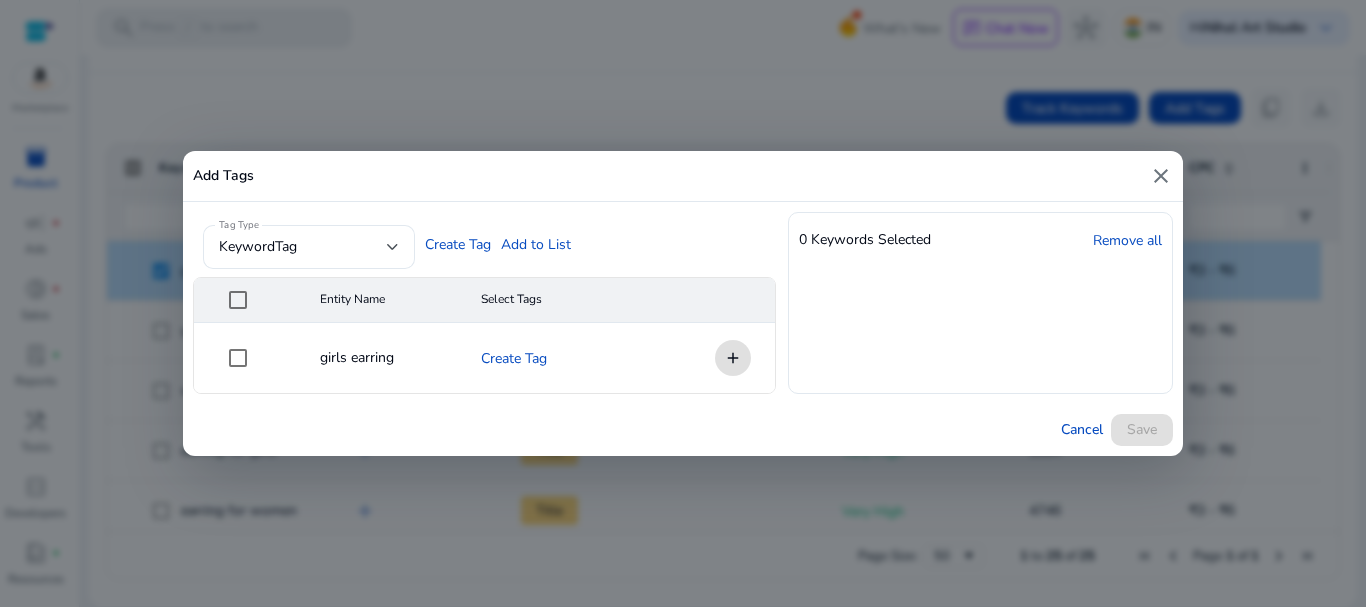 click on "add" 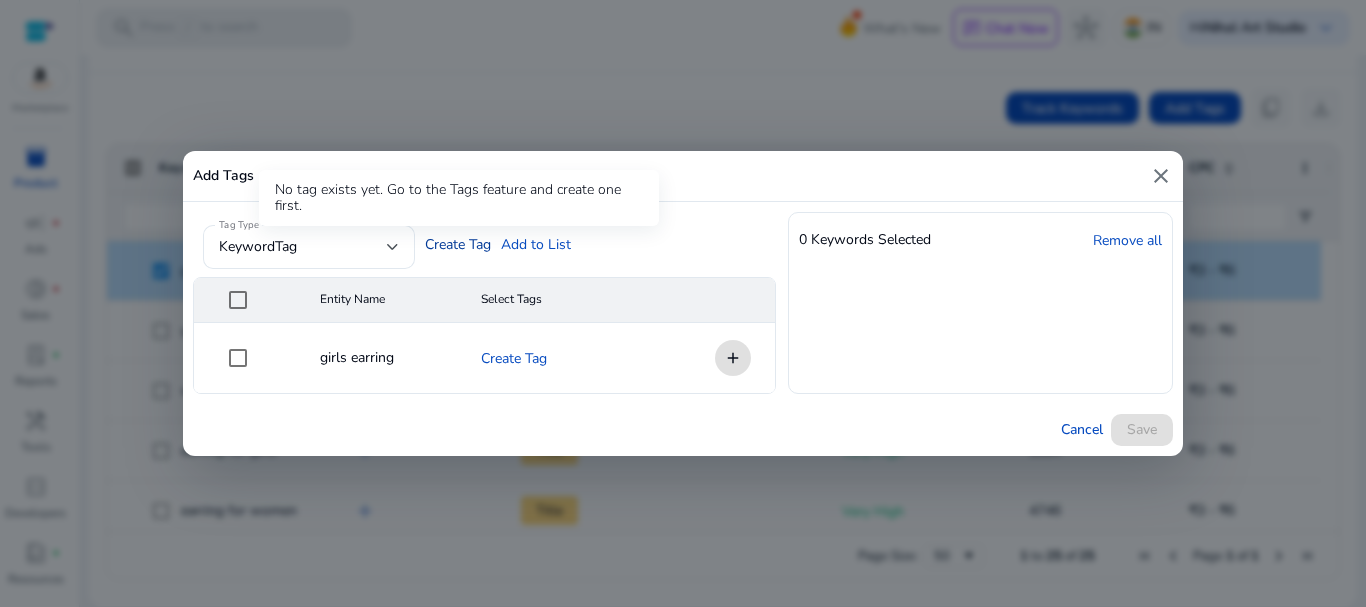 click on "Create Tag" at bounding box center (458, 244) 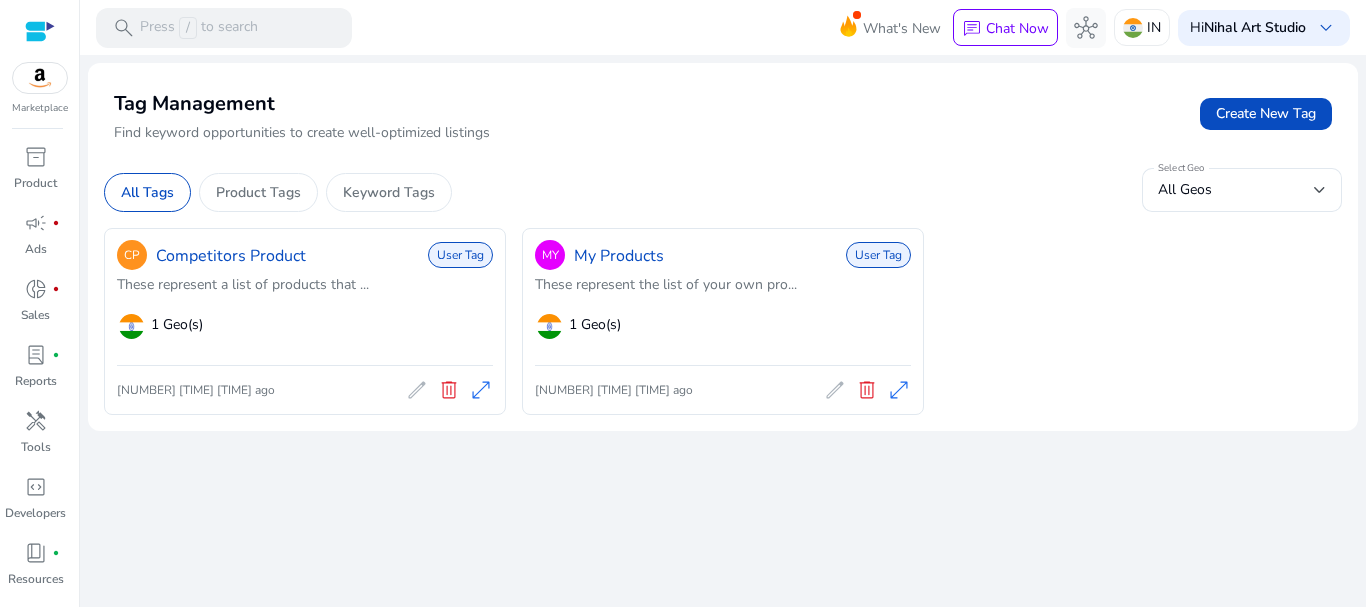 scroll, scrollTop: 0, scrollLeft: 0, axis: both 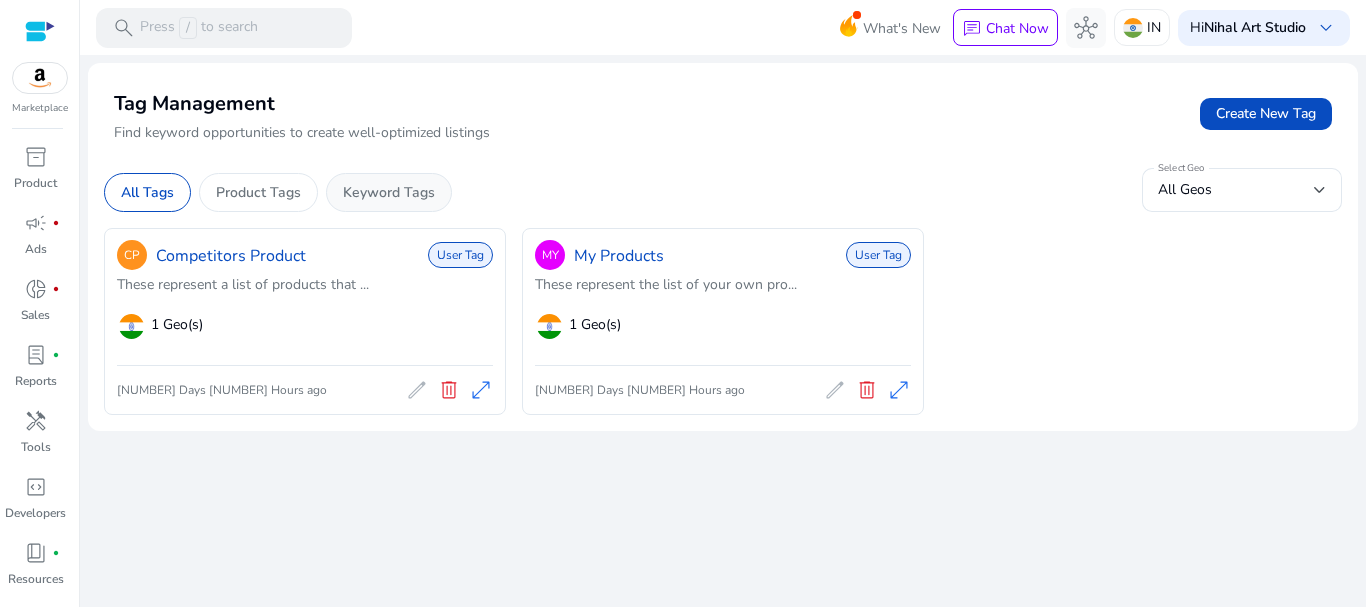 click on "Keyword Tags" 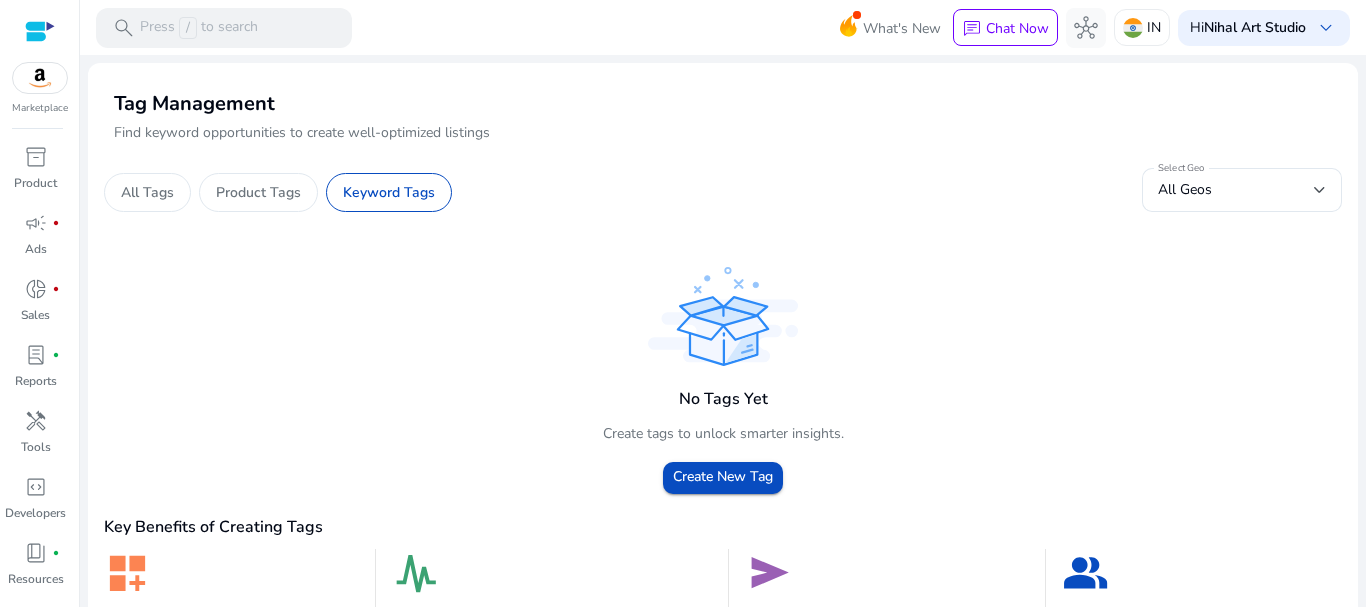 click on "search   Press  /  to search  What's New  chat  Chat Now  hub  IN  Hi  Nihal Art Studio  keyboard_arrow_down  We are getting things ready for you... Tag Management  Find keyword opportunities to create well-optimized listings   All Tags   Product Tags   Keyword Tags  Select Geo All Geos No Tags Yet Create tags to unlock smarter insights.  Create New Tag  Key Benefits of Creating Tags  Smarter Organization  Group campaigns and keywords by theme, feature, intent or funnel stage.  Faster Performance Insights  Identify what's working or not and scale quickly by slicing data via label-based breakdowns.  Optimized Campaigns  Manage ad accounts, budgets, and keywords across grouped products and pages.  Collaboration Made Easy  Enable team members to track, audit and act on specific product setups together." 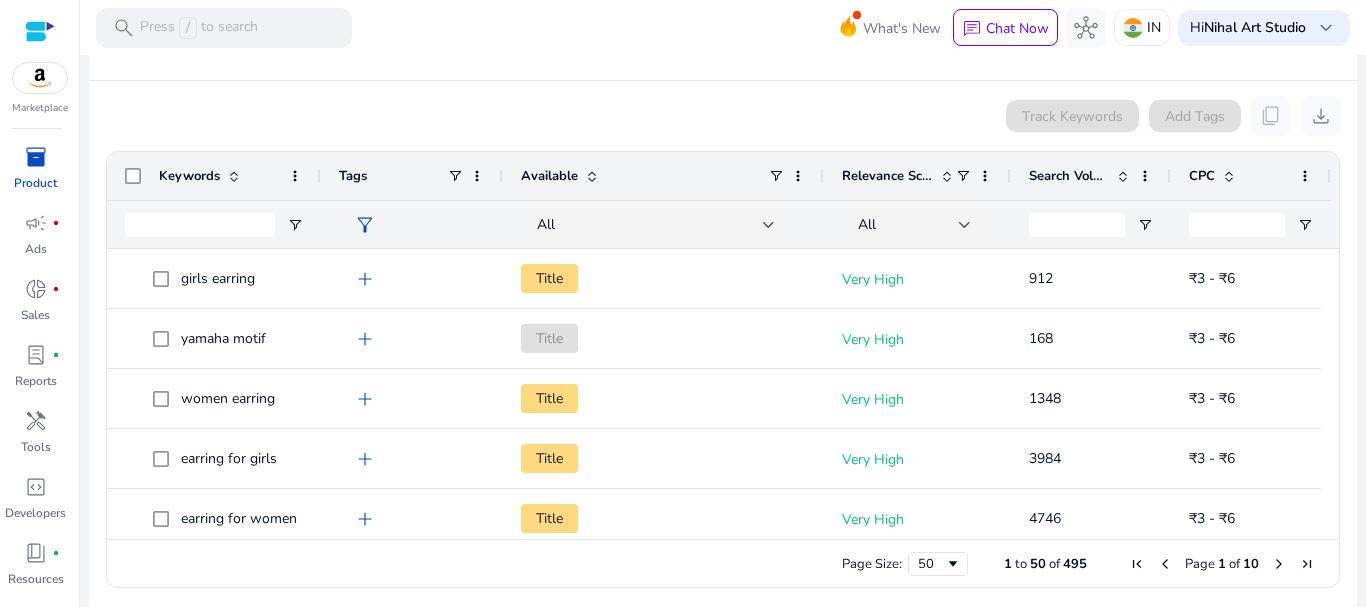 scroll, scrollTop: 374, scrollLeft: 0, axis: vertical 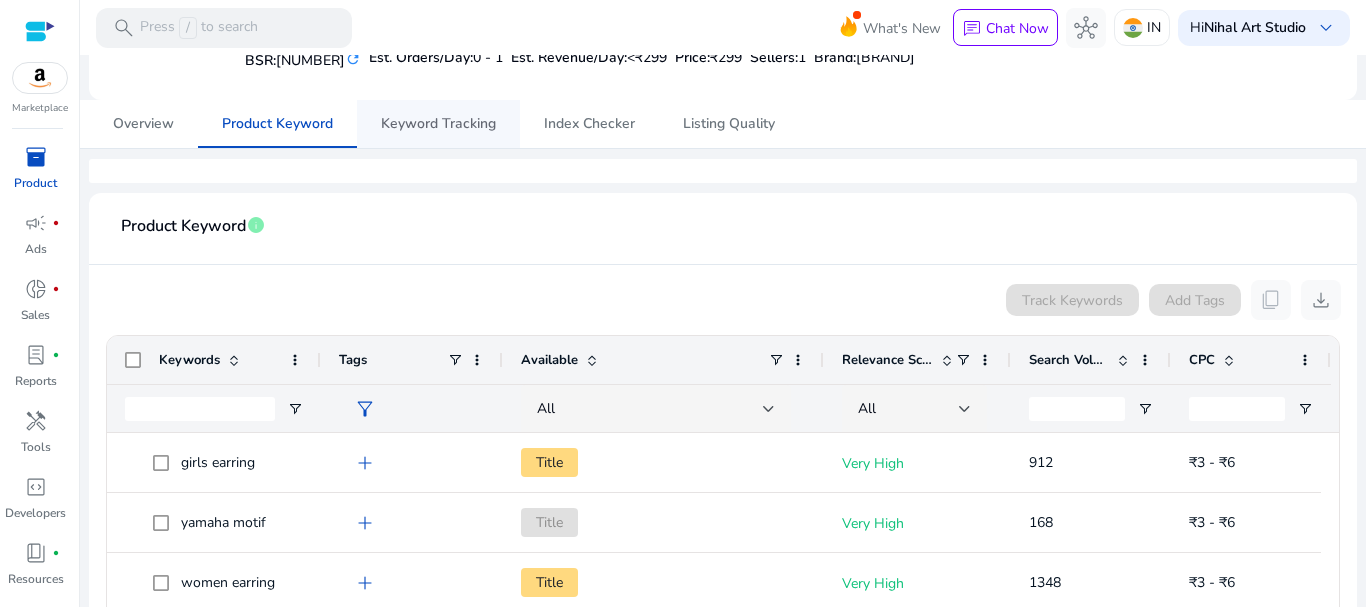 click on "Keyword Tracking" at bounding box center (438, 124) 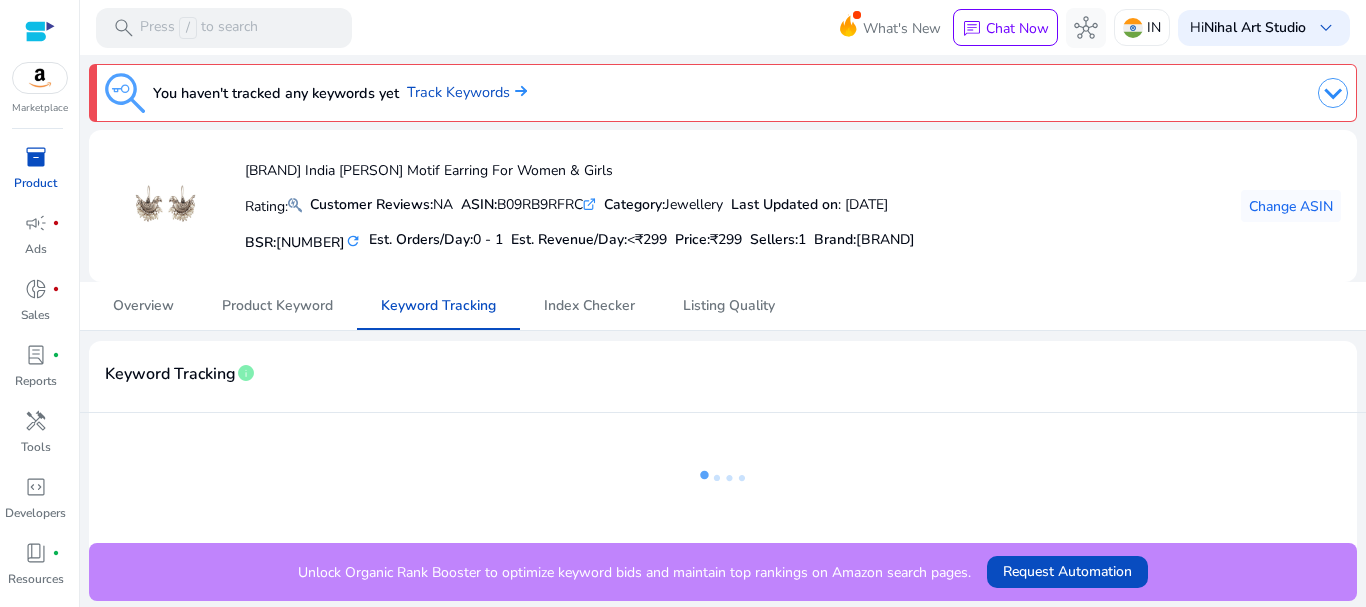 scroll, scrollTop: 0, scrollLeft: 0, axis: both 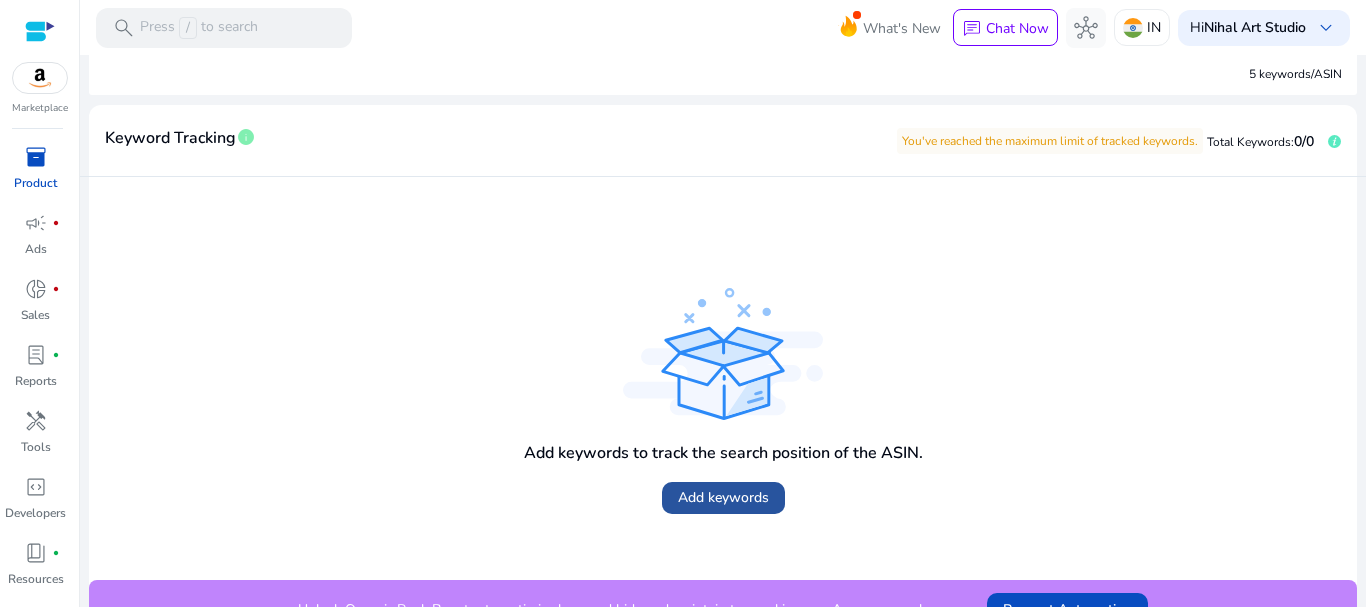 click on "Add keywords" at bounding box center (723, 497) 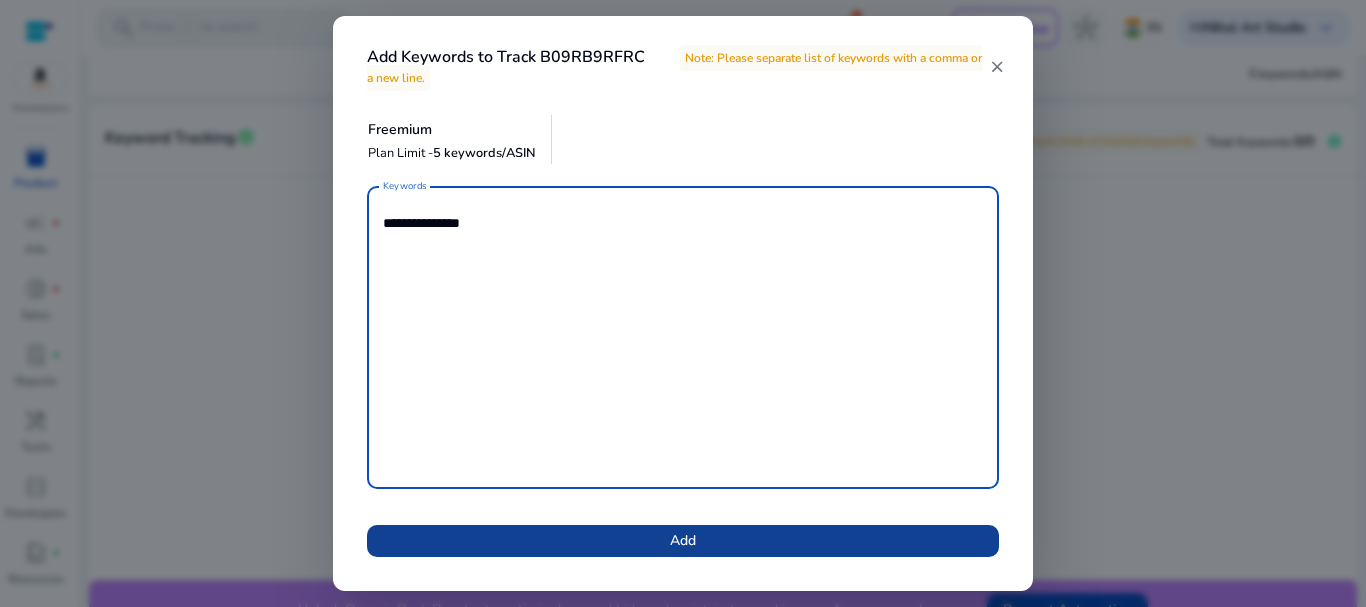 type on "**********" 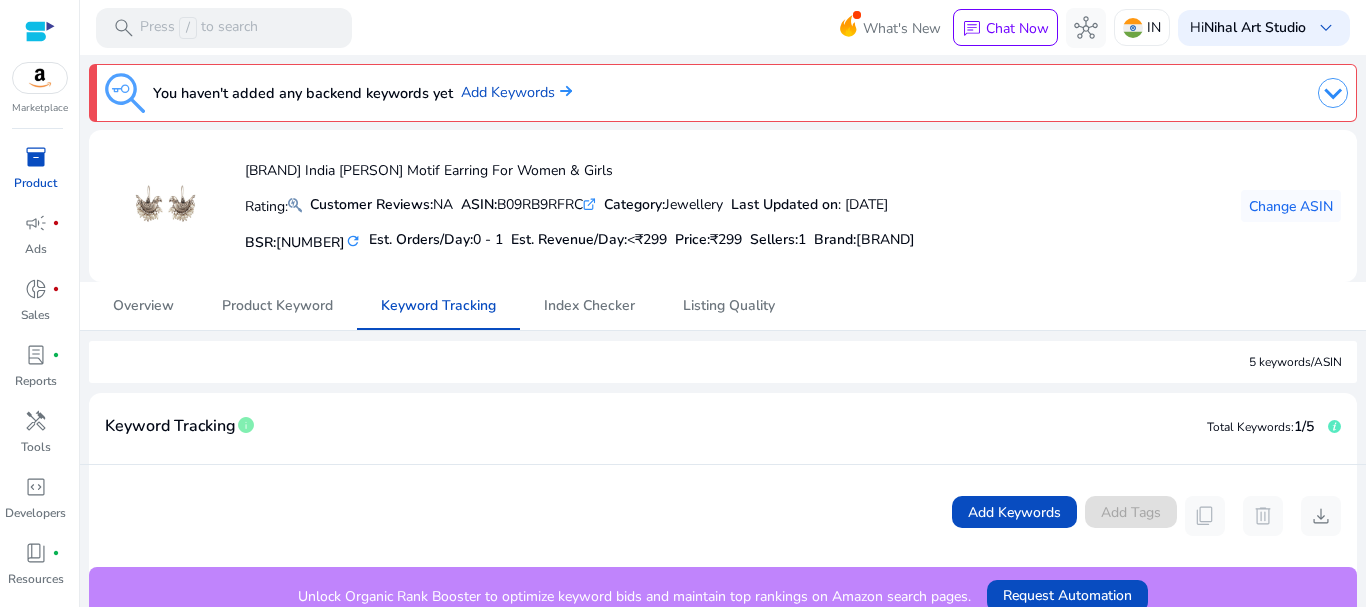 scroll, scrollTop: 476, scrollLeft: 0, axis: vertical 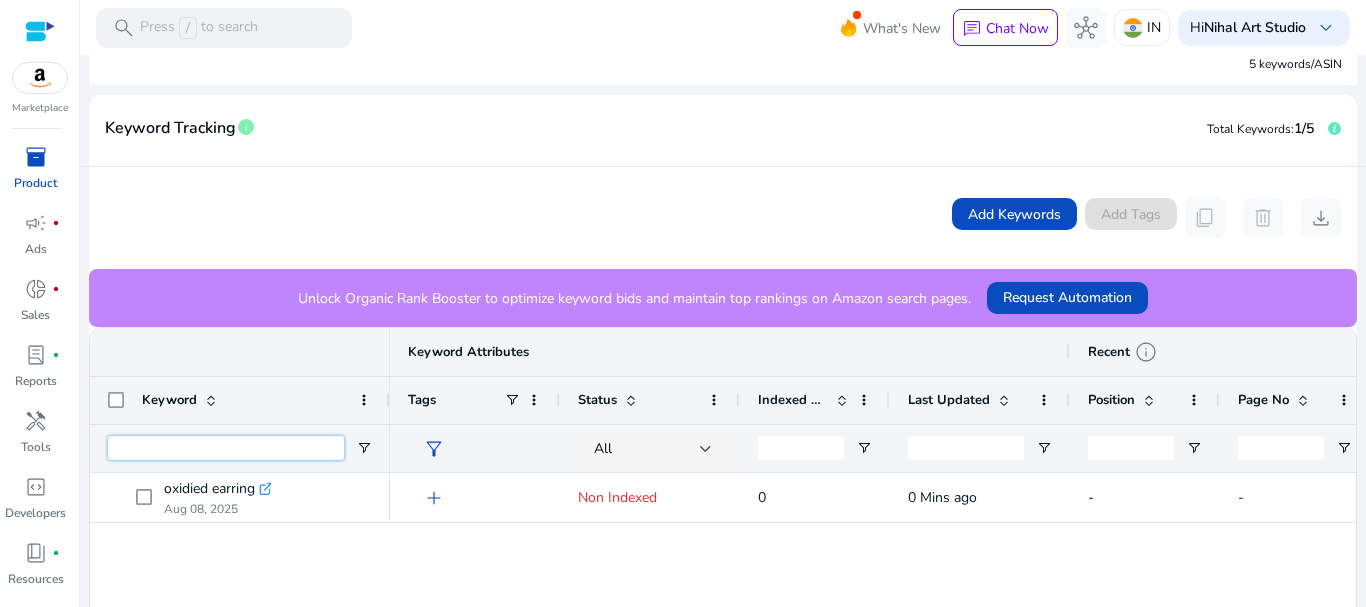 click at bounding box center [226, 448] 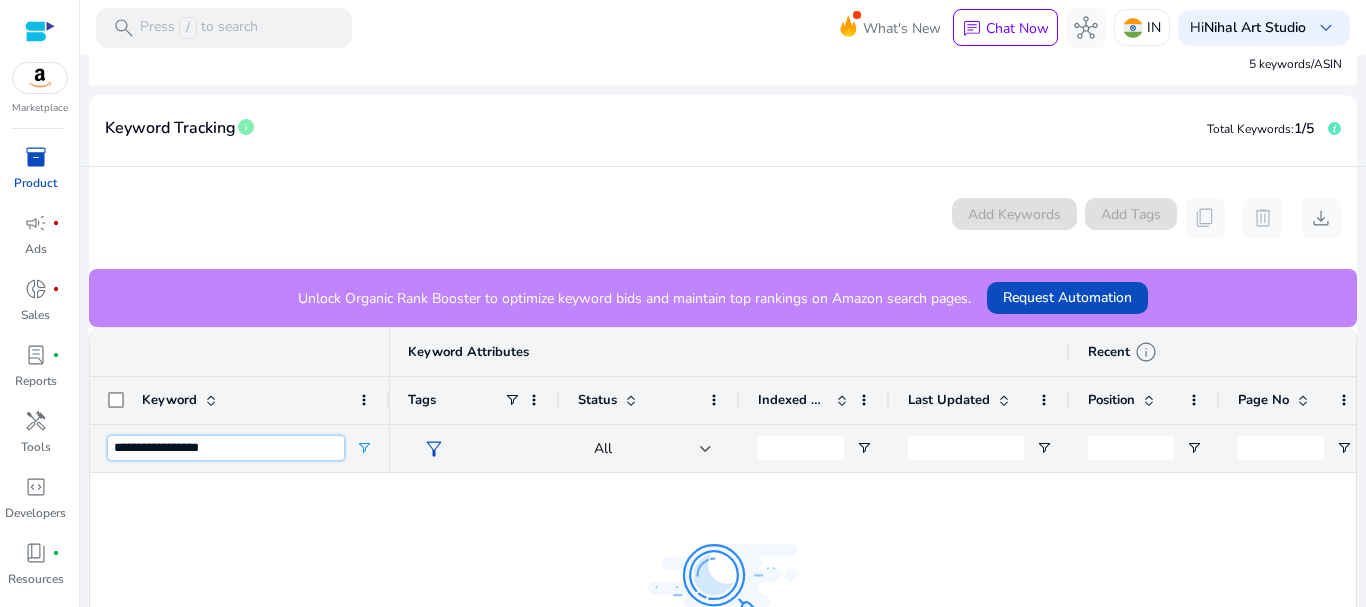type on "**********" 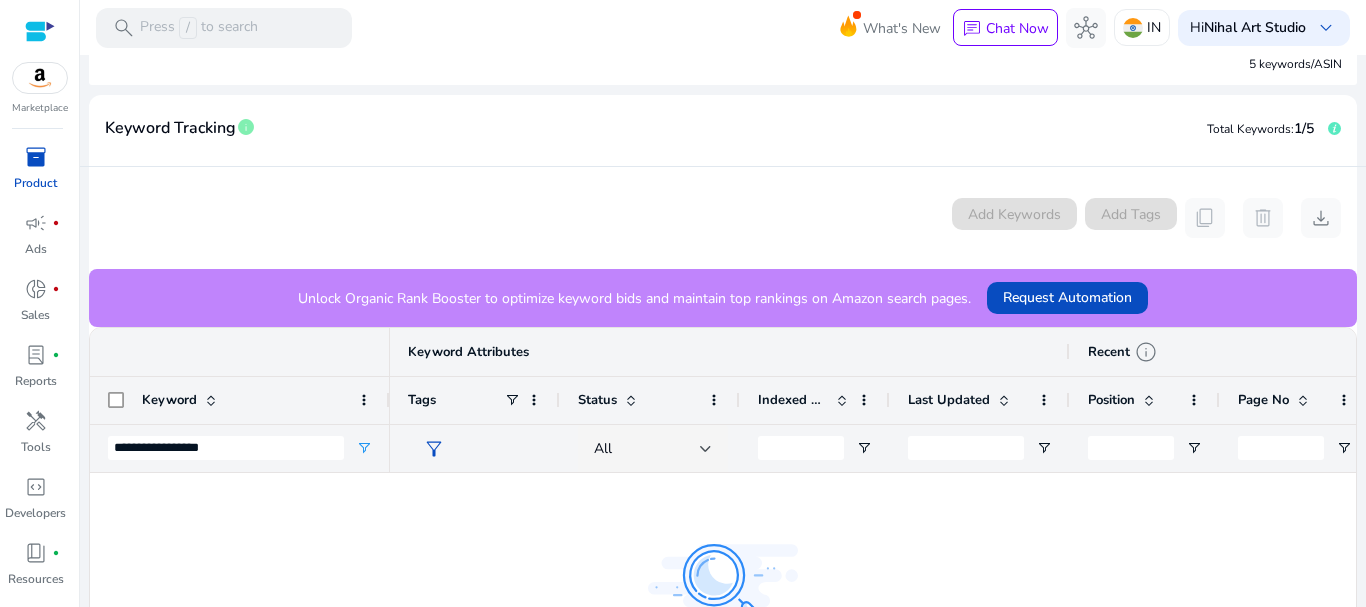 click at bounding box center [873, 595] 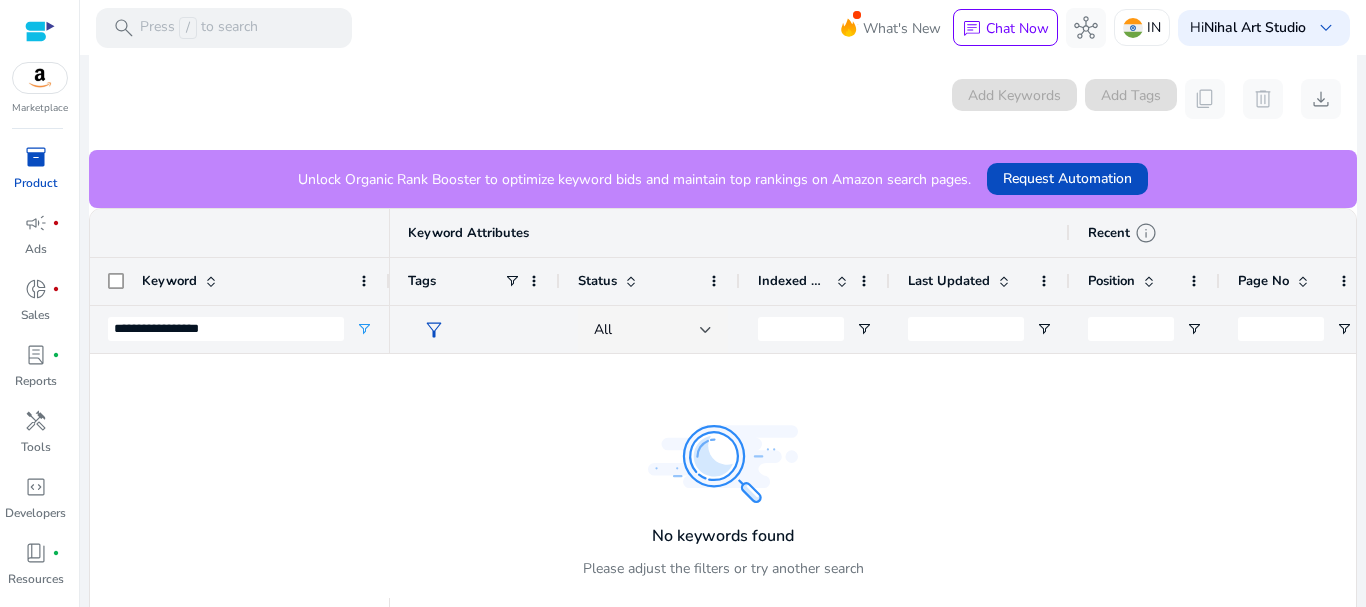 scroll, scrollTop: 476, scrollLeft: 0, axis: vertical 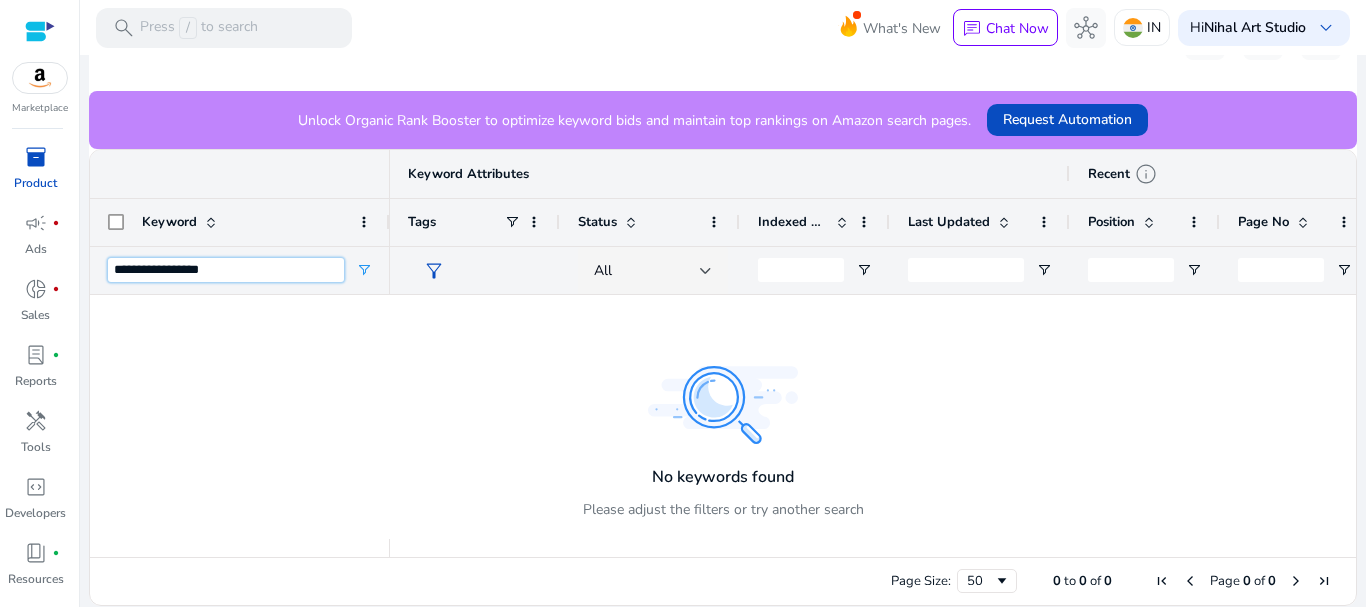 click on "**********" at bounding box center (226, 270) 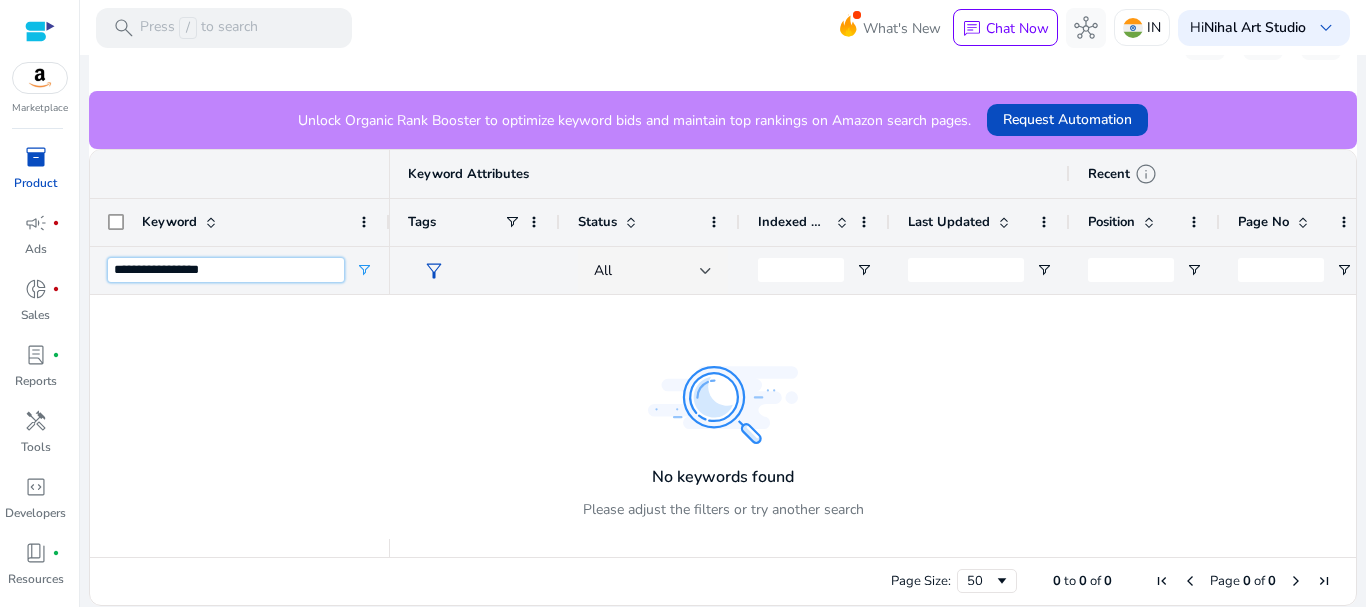 click on "**********" at bounding box center (226, 270) 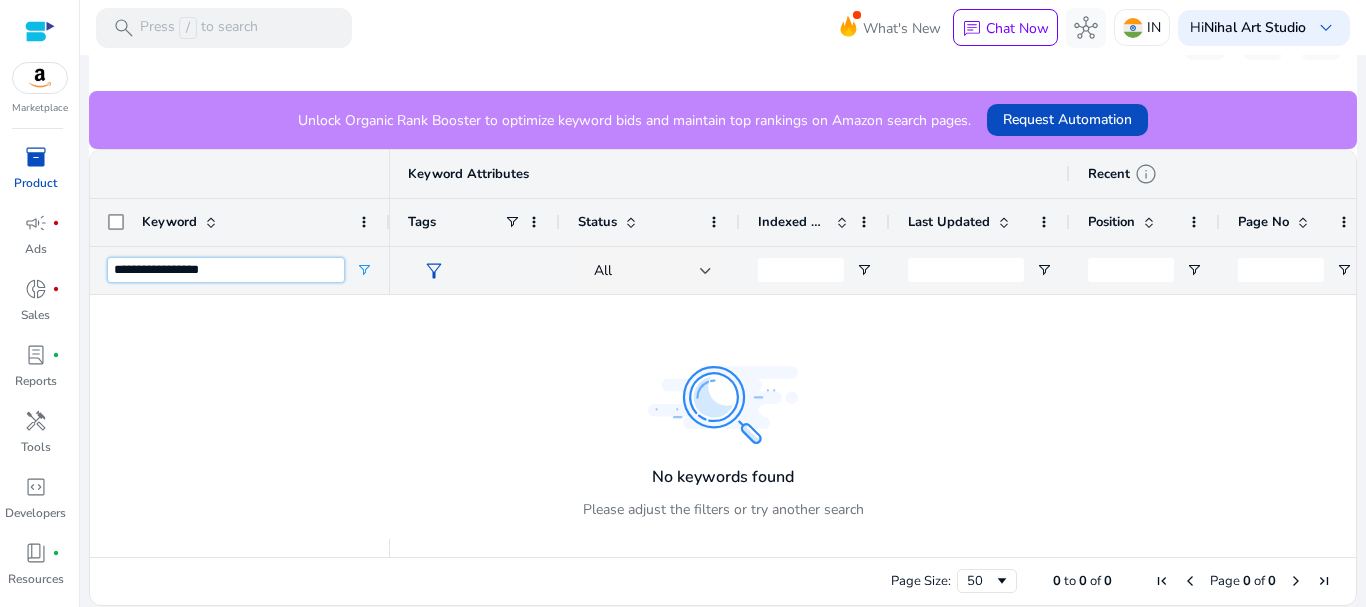 scroll, scrollTop: 0, scrollLeft: 0, axis: both 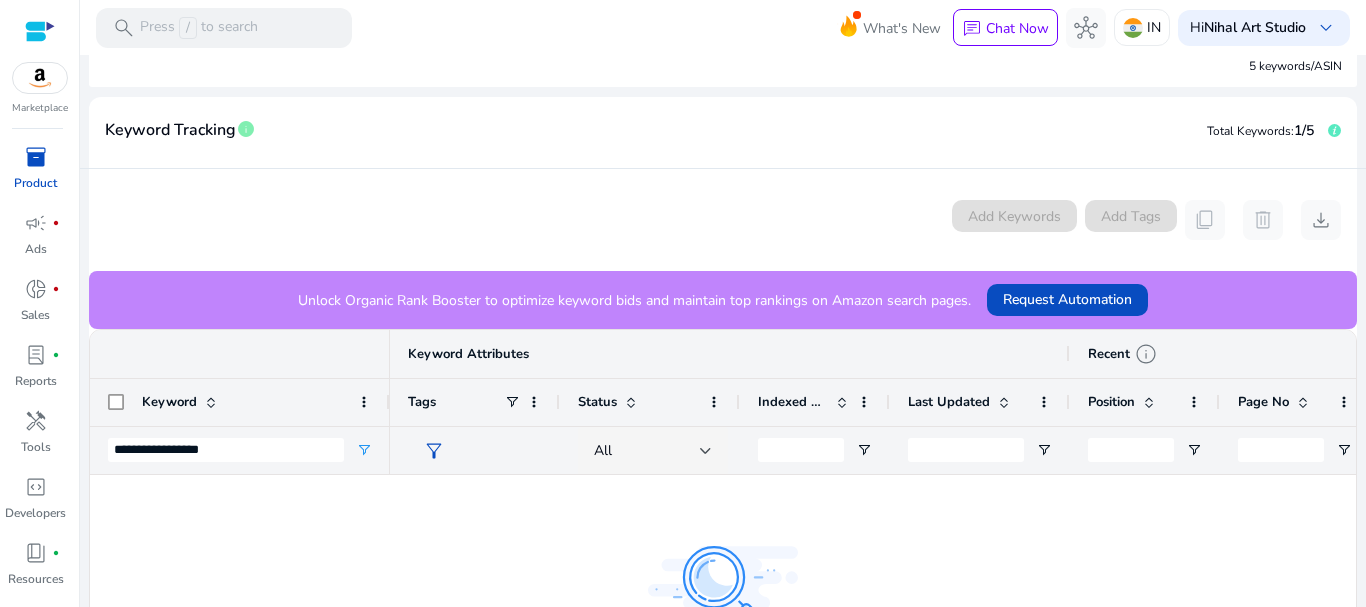 click on "Add Keywords   Add Tags   content_copy   delete   download" at bounding box center [723, 220] 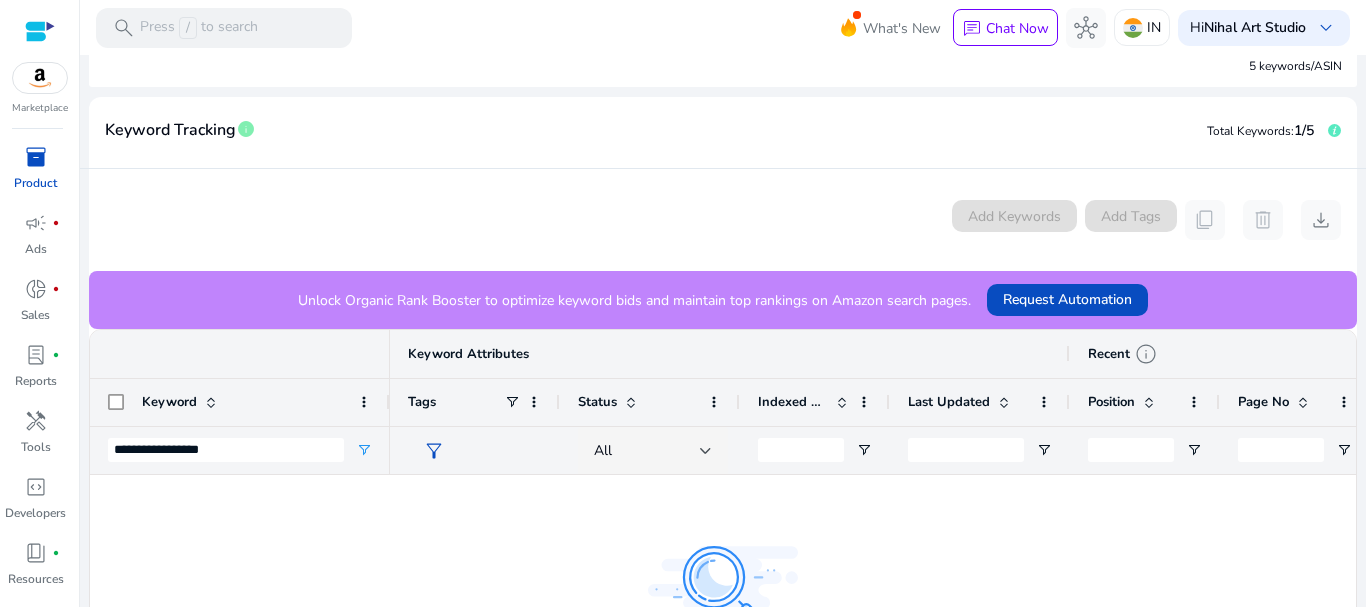 click on "Add Keywords" at bounding box center [1014, 220] 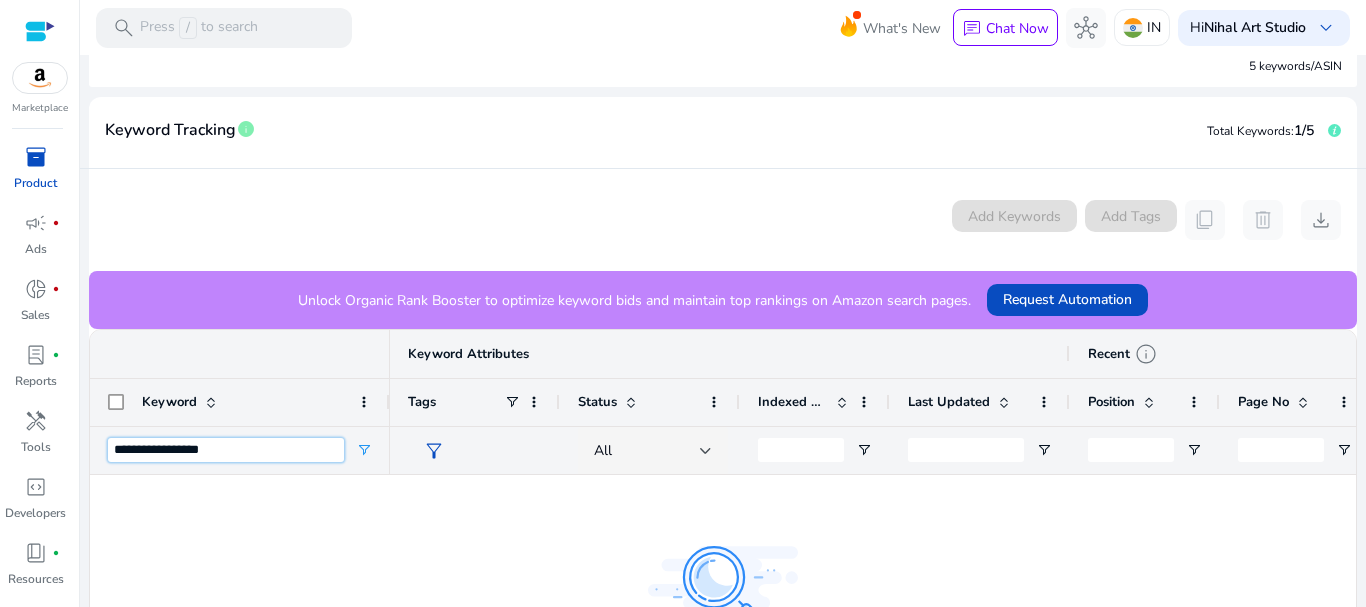 click on "**********" at bounding box center [226, 450] 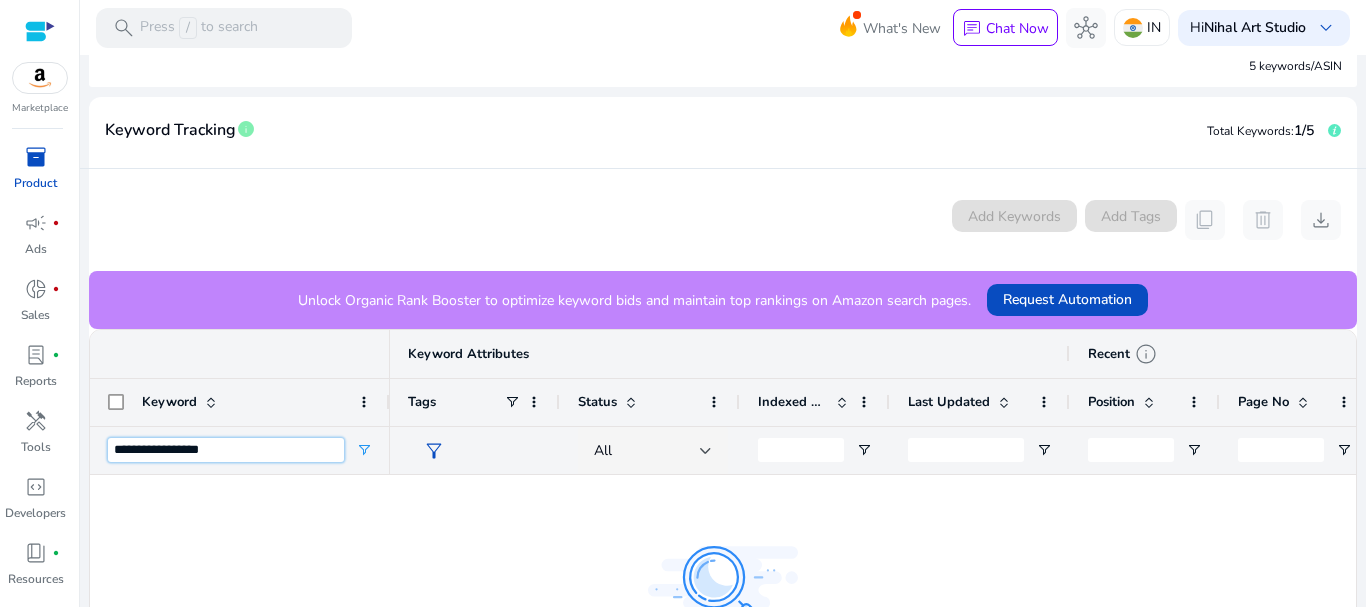 click on "**********" at bounding box center (226, 450) 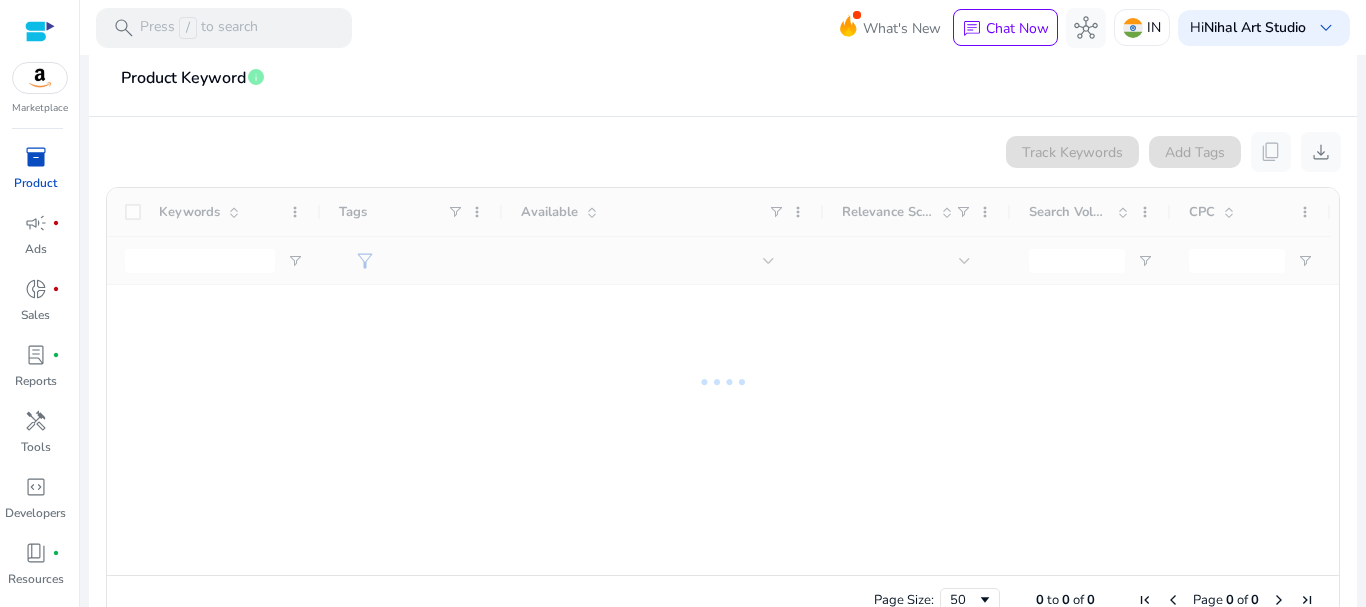 scroll, scrollTop: 0, scrollLeft: 0, axis: both 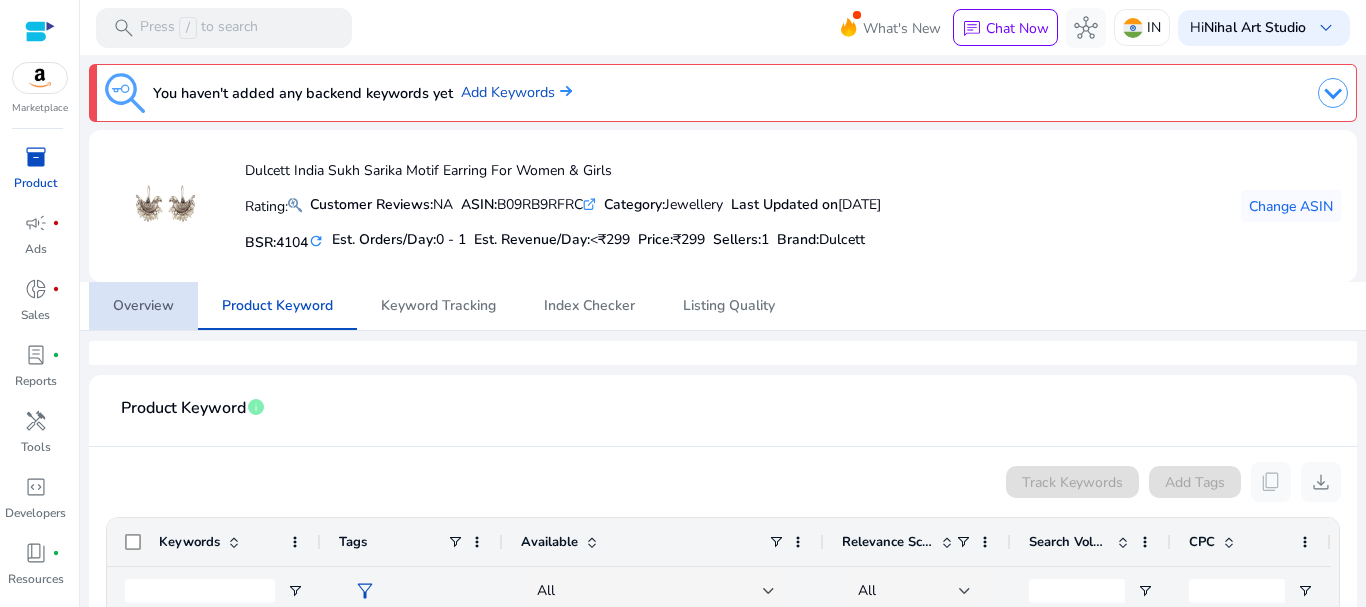 click on "Overview" at bounding box center (143, 306) 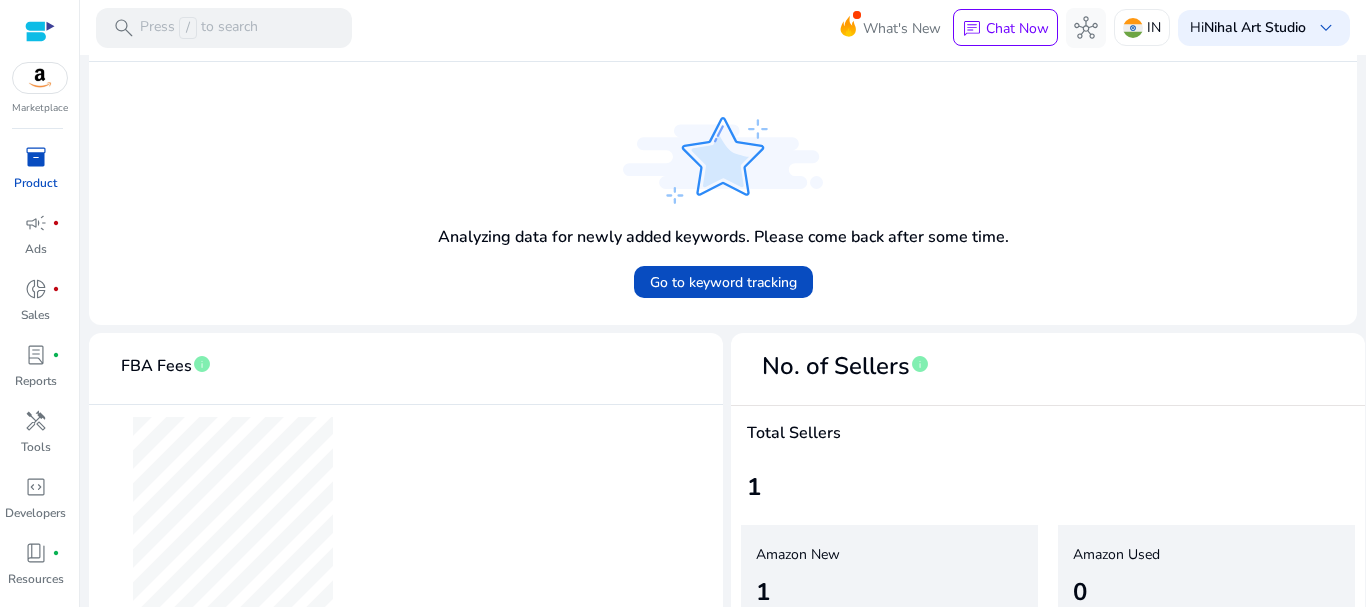 scroll, scrollTop: 694, scrollLeft: 0, axis: vertical 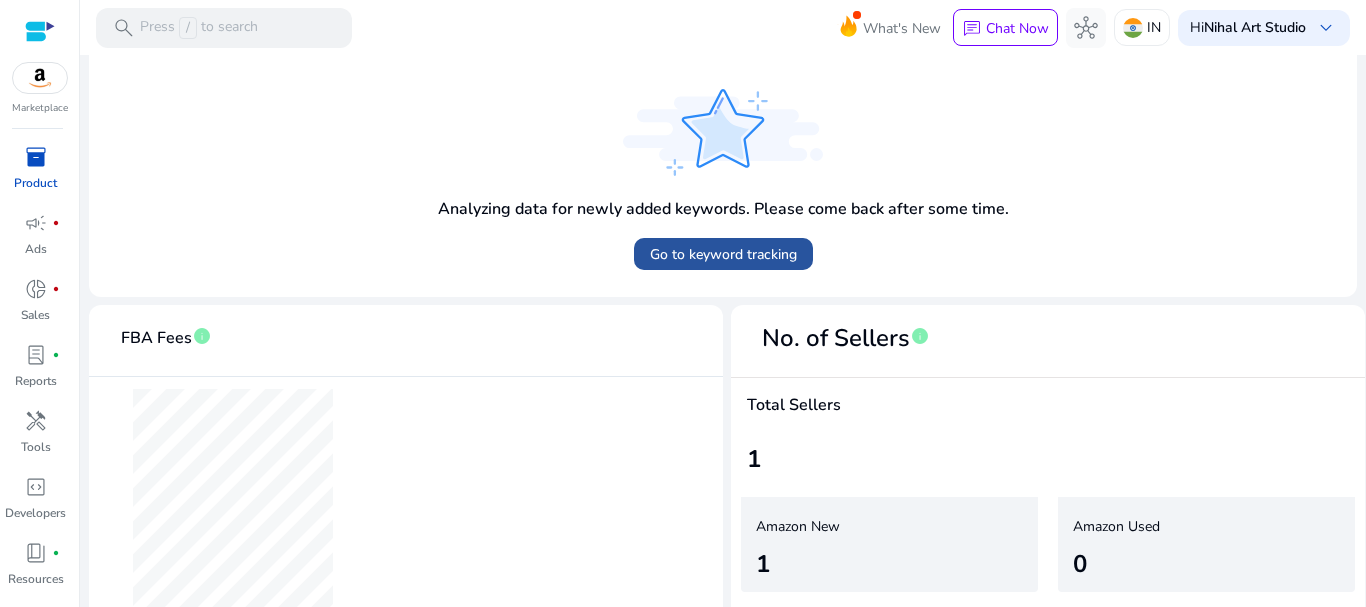 click on "Go to keyword tracking" 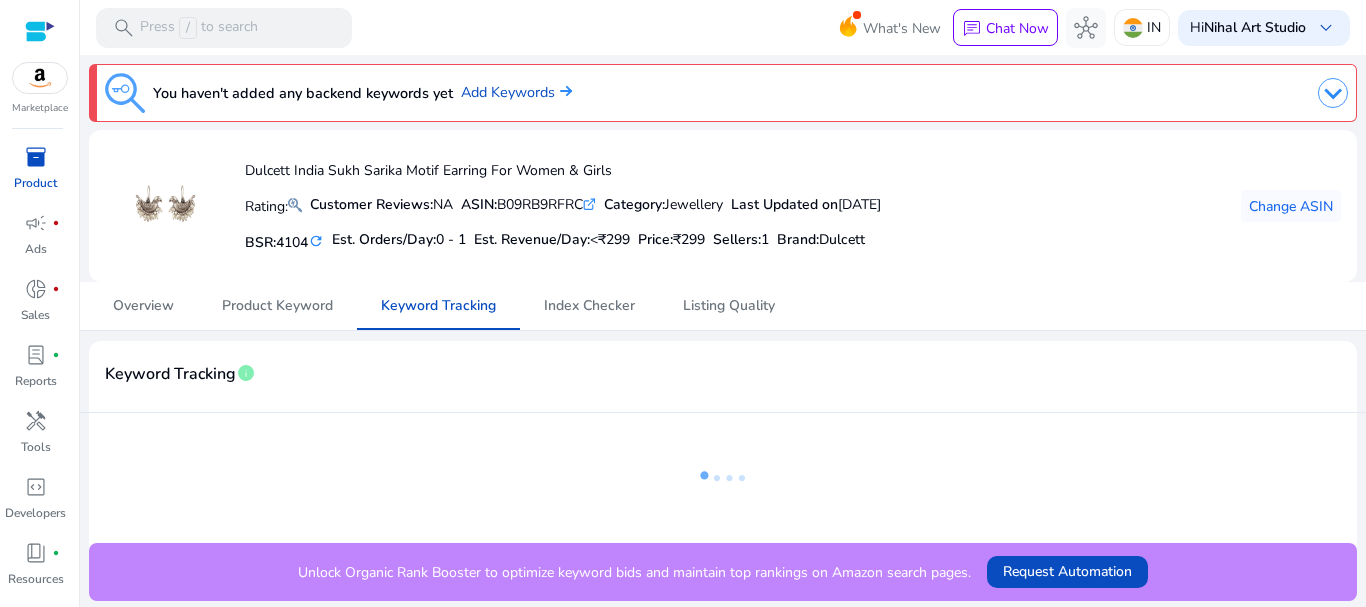 scroll, scrollTop: 0, scrollLeft: 0, axis: both 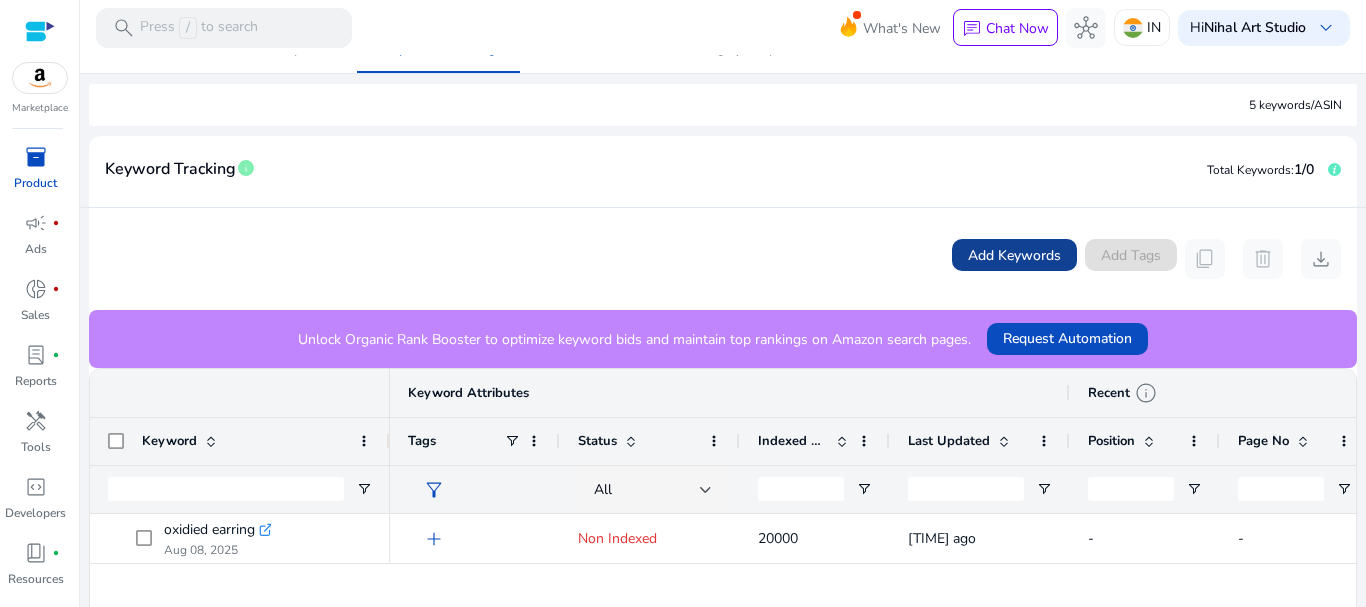 click on "Add Keywords" at bounding box center [1014, 255] 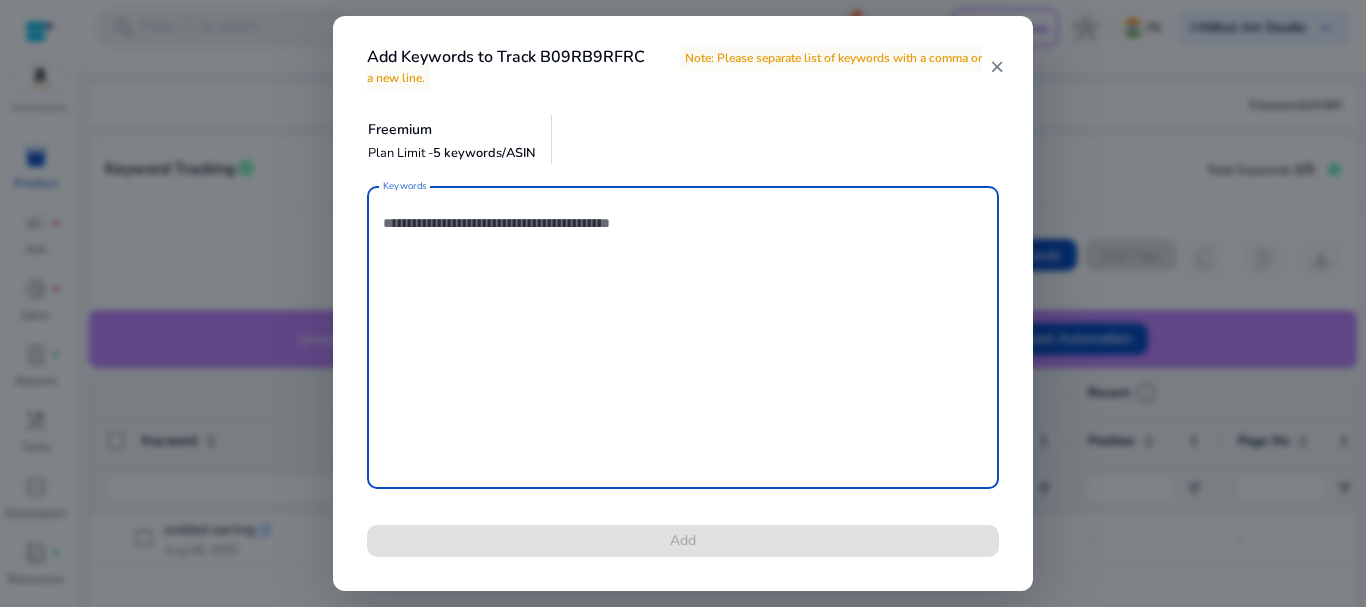 paste on "**********" 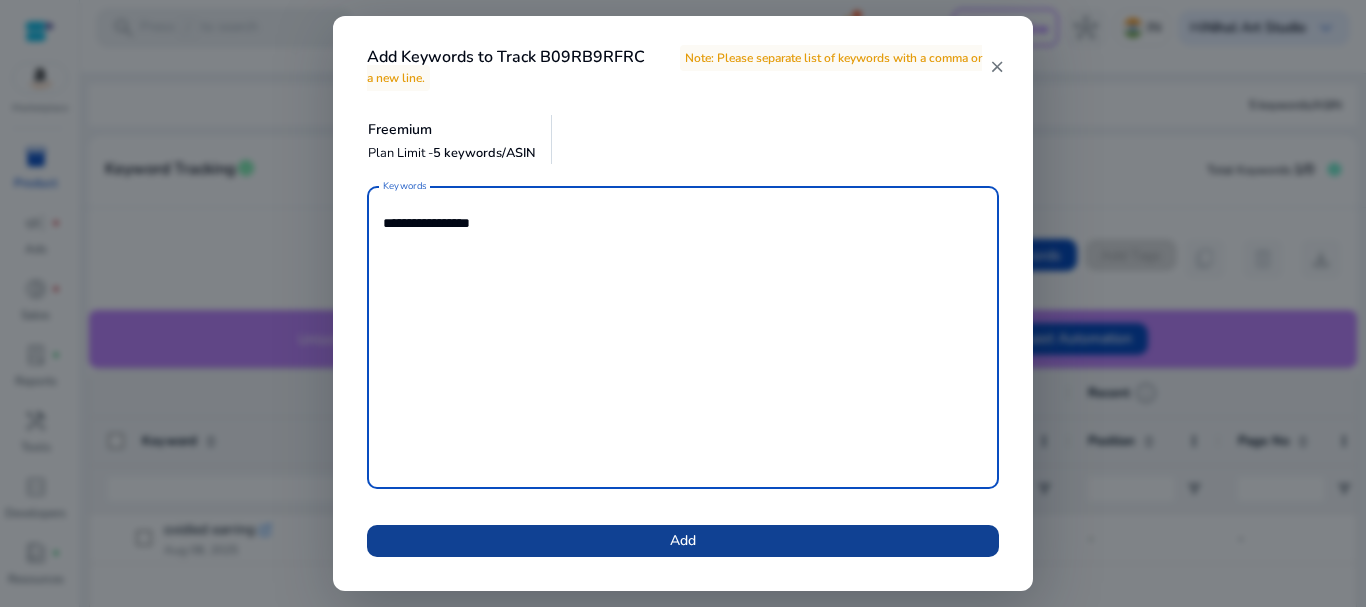 type on "**********" 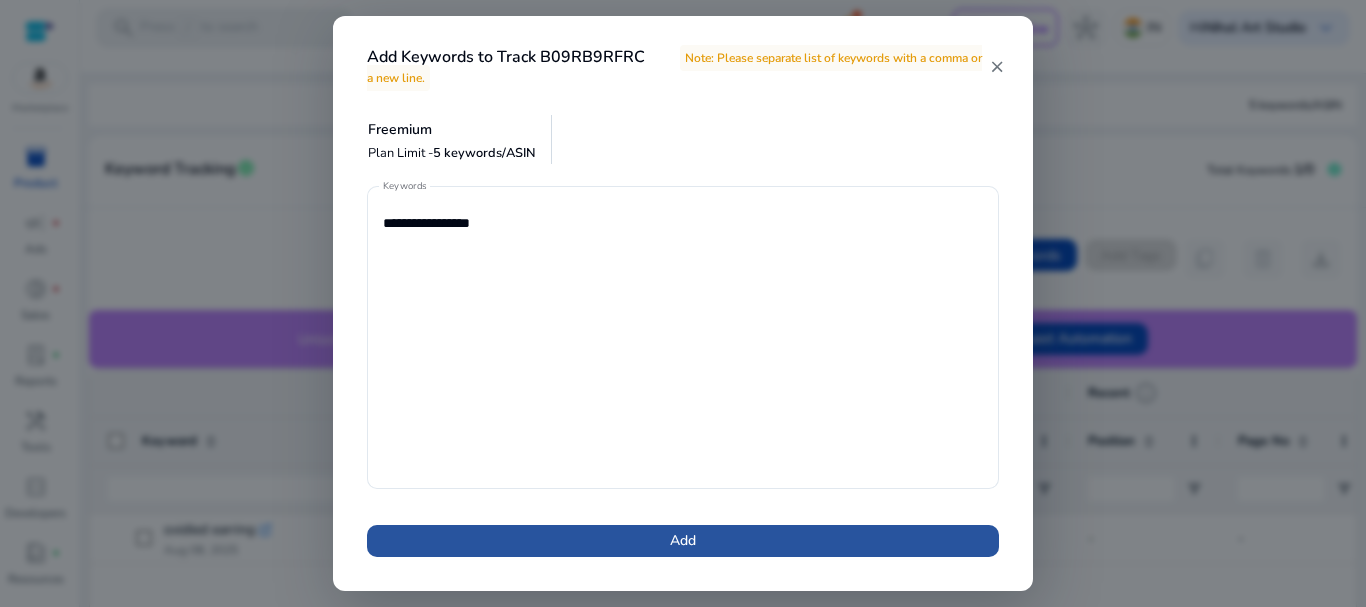 click at bounding box center [683, 541] 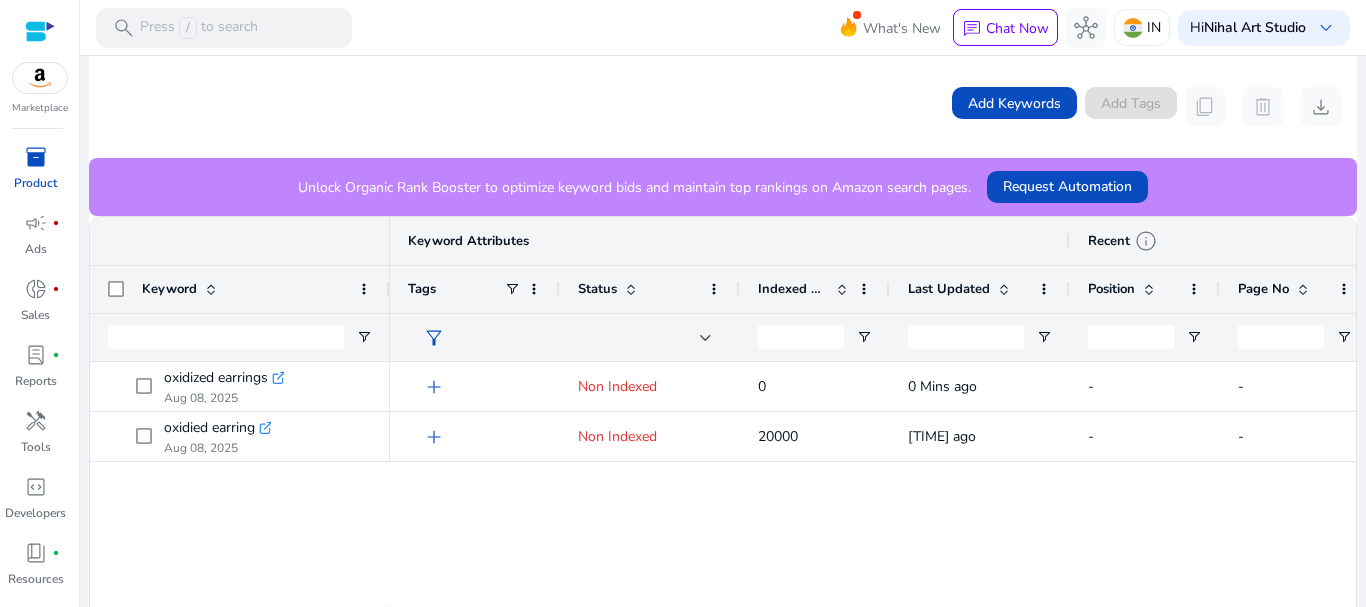 scroll, scrollTop: 410, scrollLeft: 0, axis: vertical 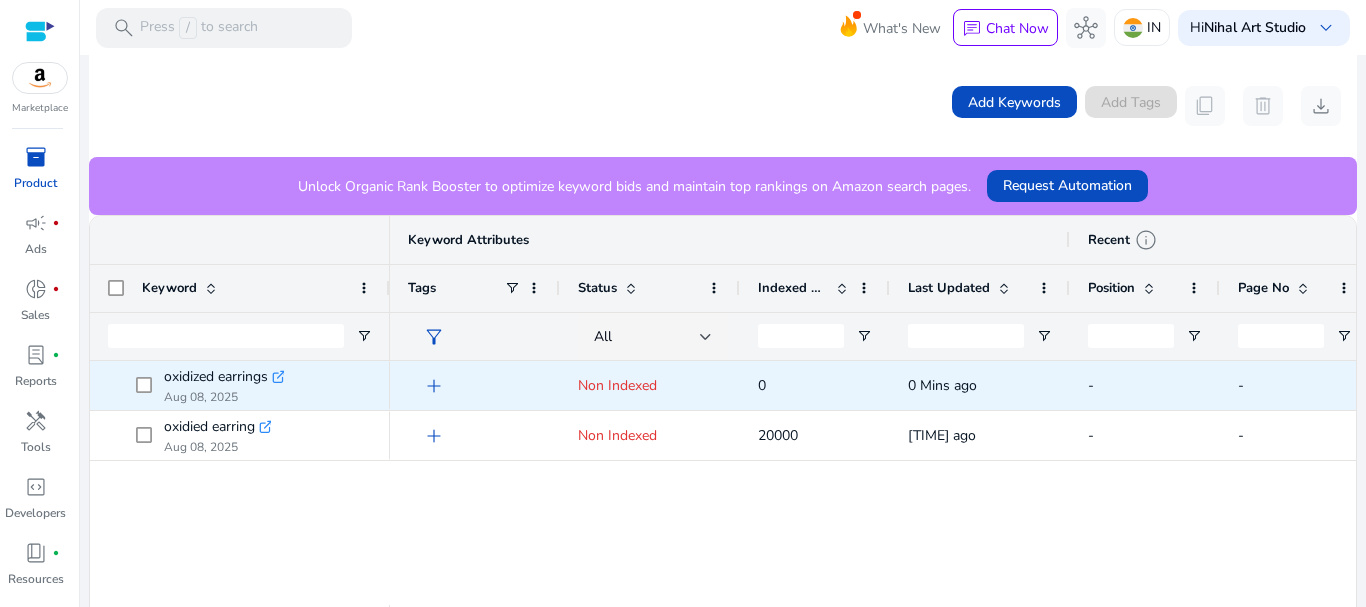click 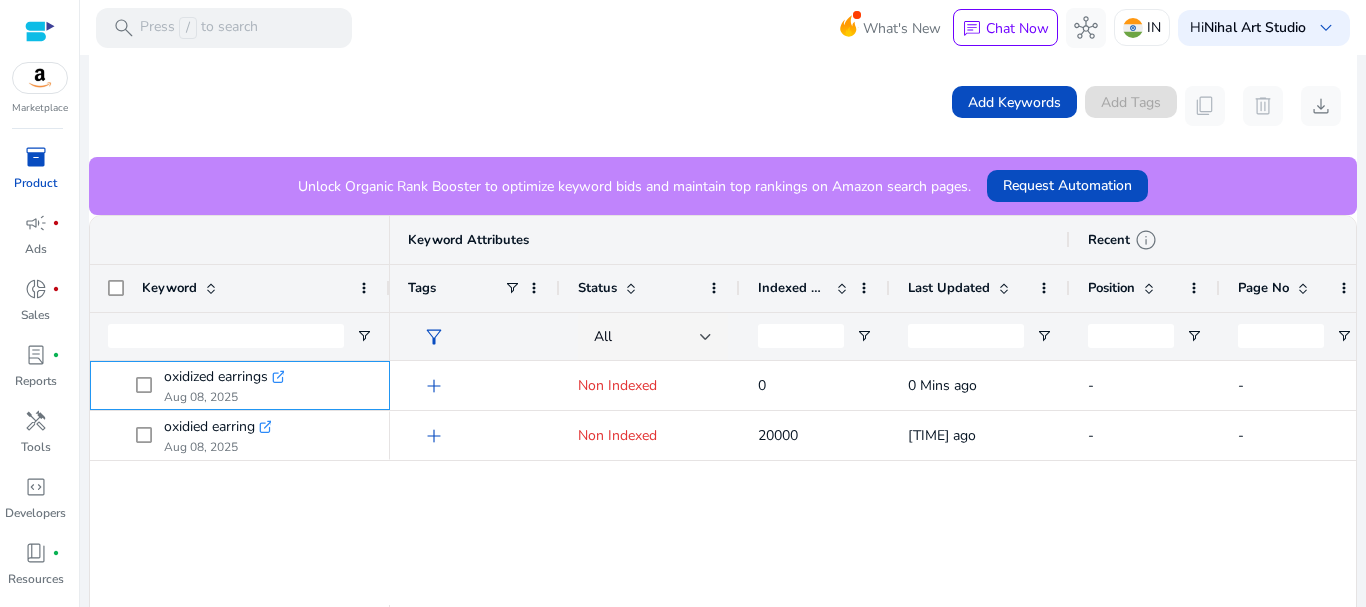 scroll, scrollTop: 0, scrollLeft: 0, axis: both 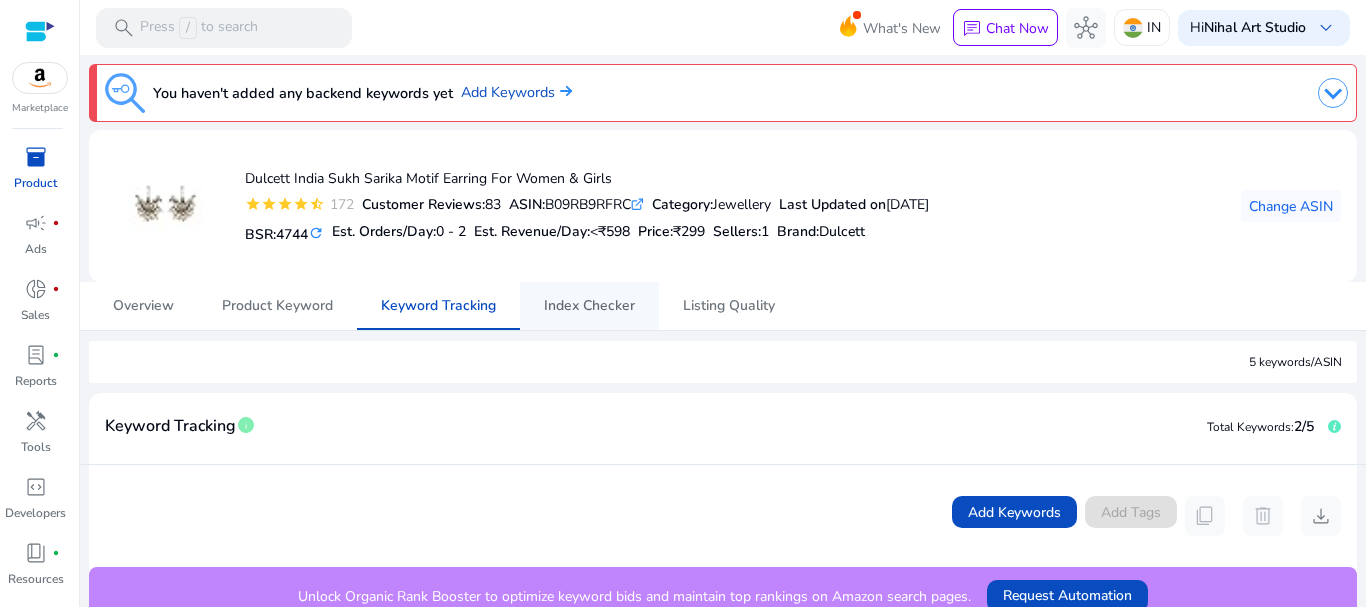 click on "Index Checker" at bounding box center (589, 306) 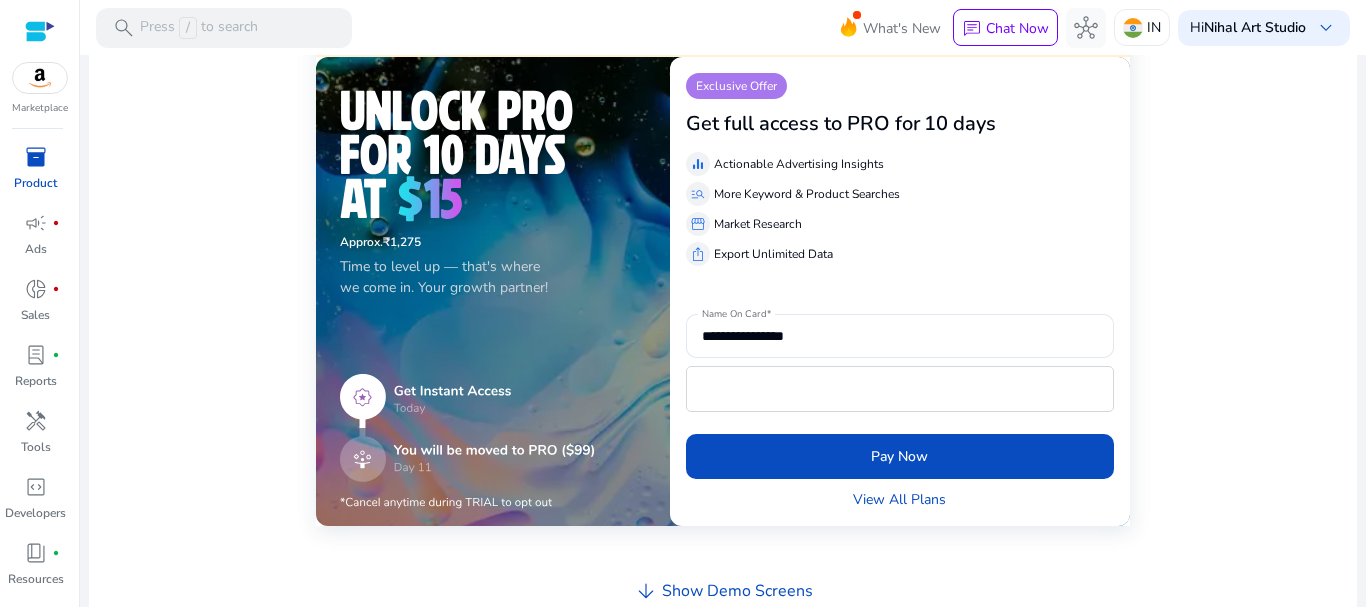 scroll, scrollTop: 393, scrollLeft: 0, axis: vertical 